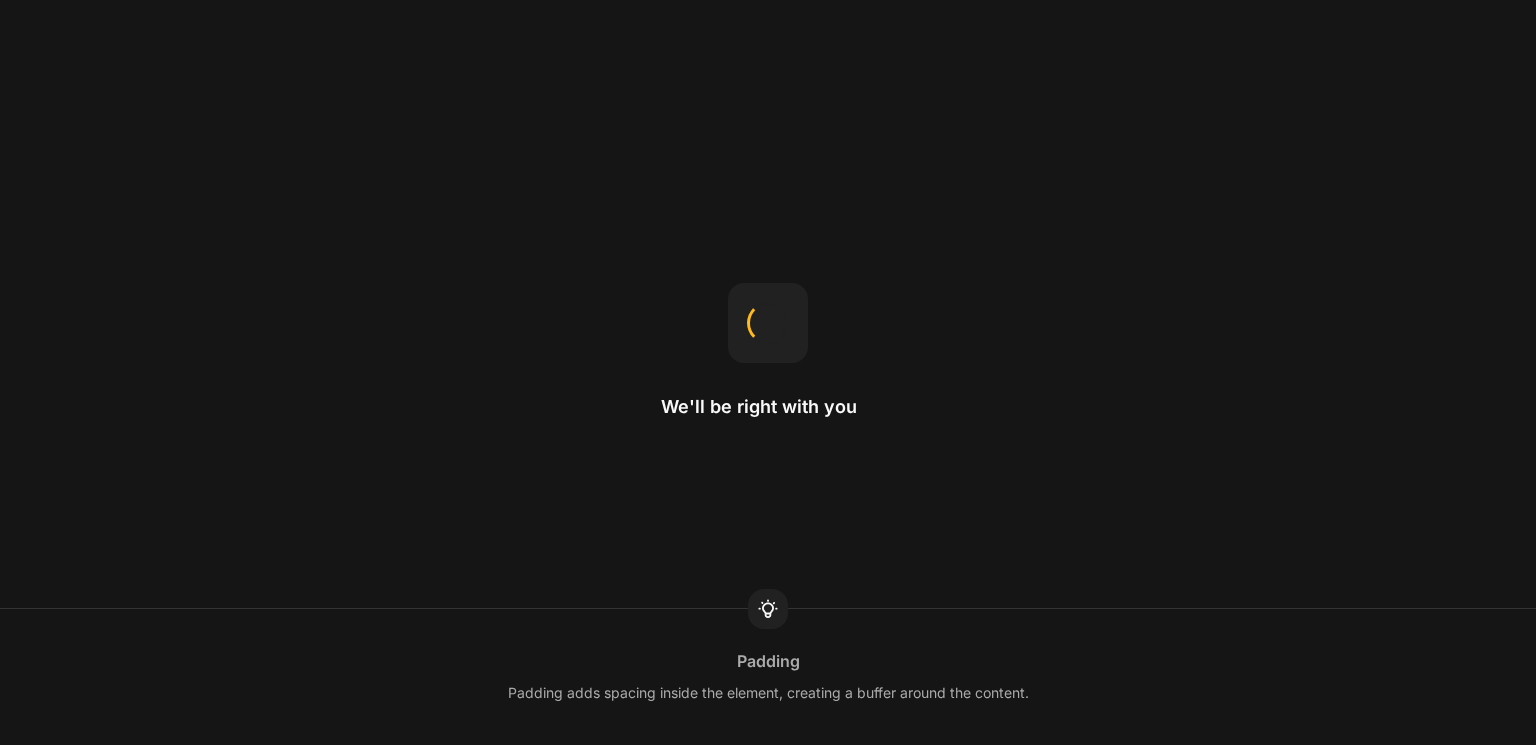 scroll, scrollTop: 0, scrollLeft: 0, axis: both 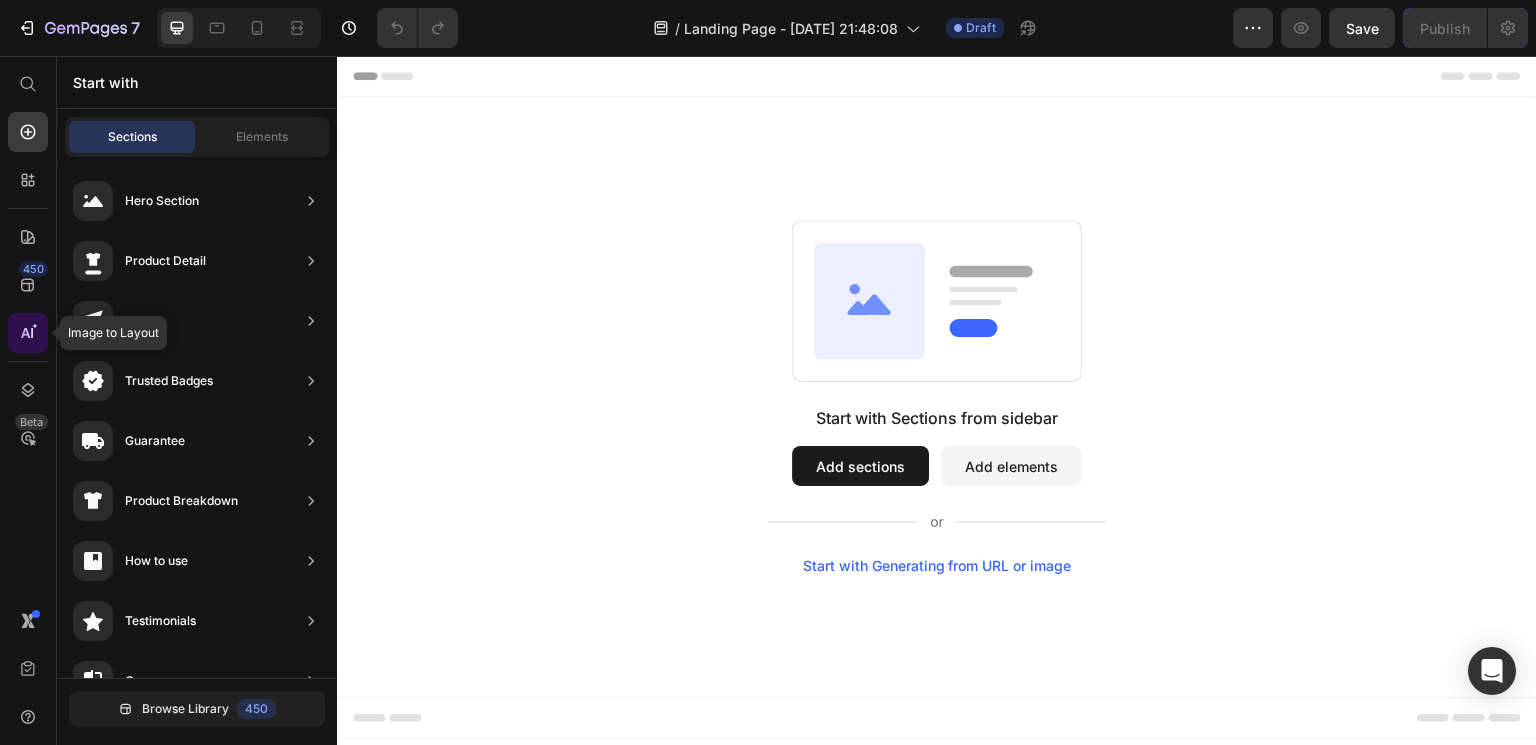 click 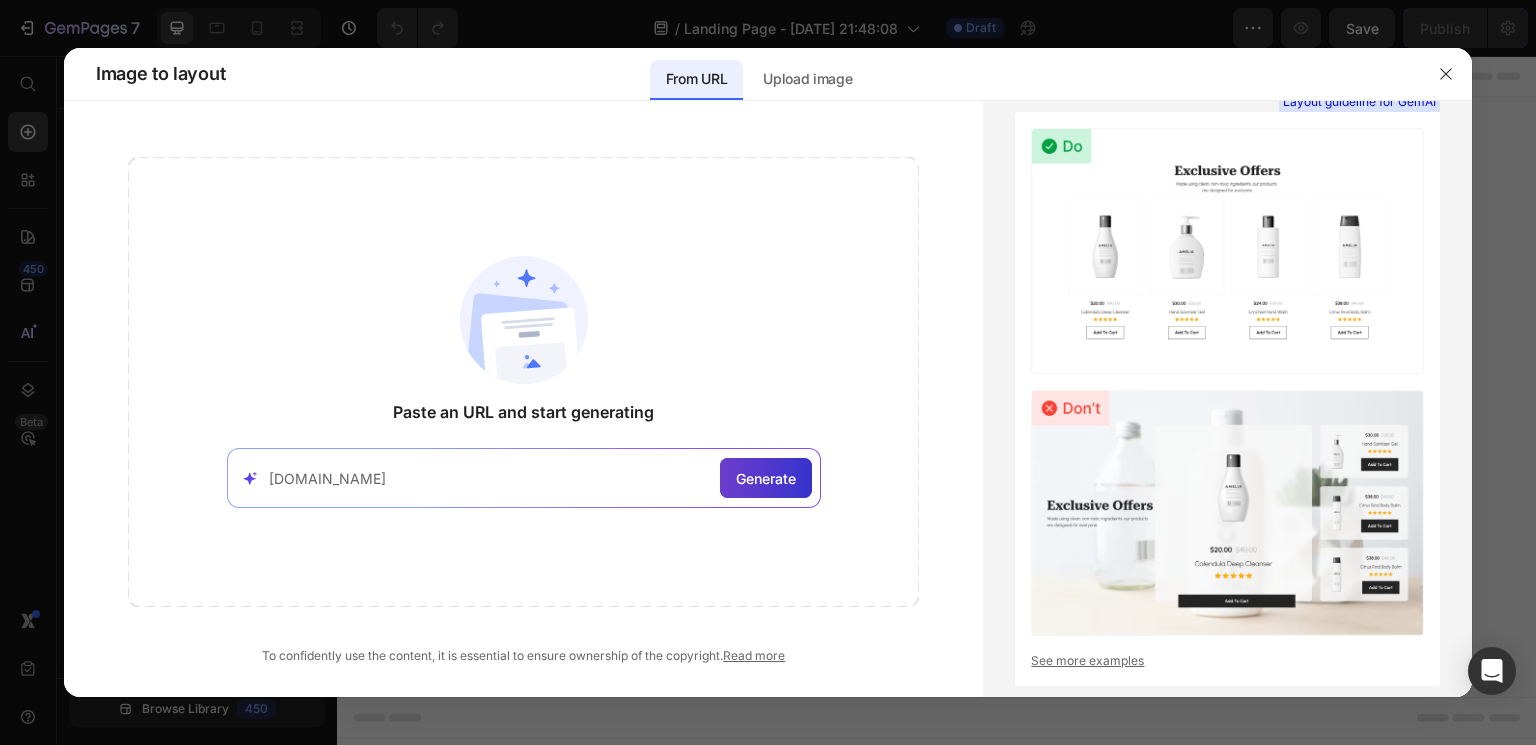 type on "[DOMAIN_NAME]" 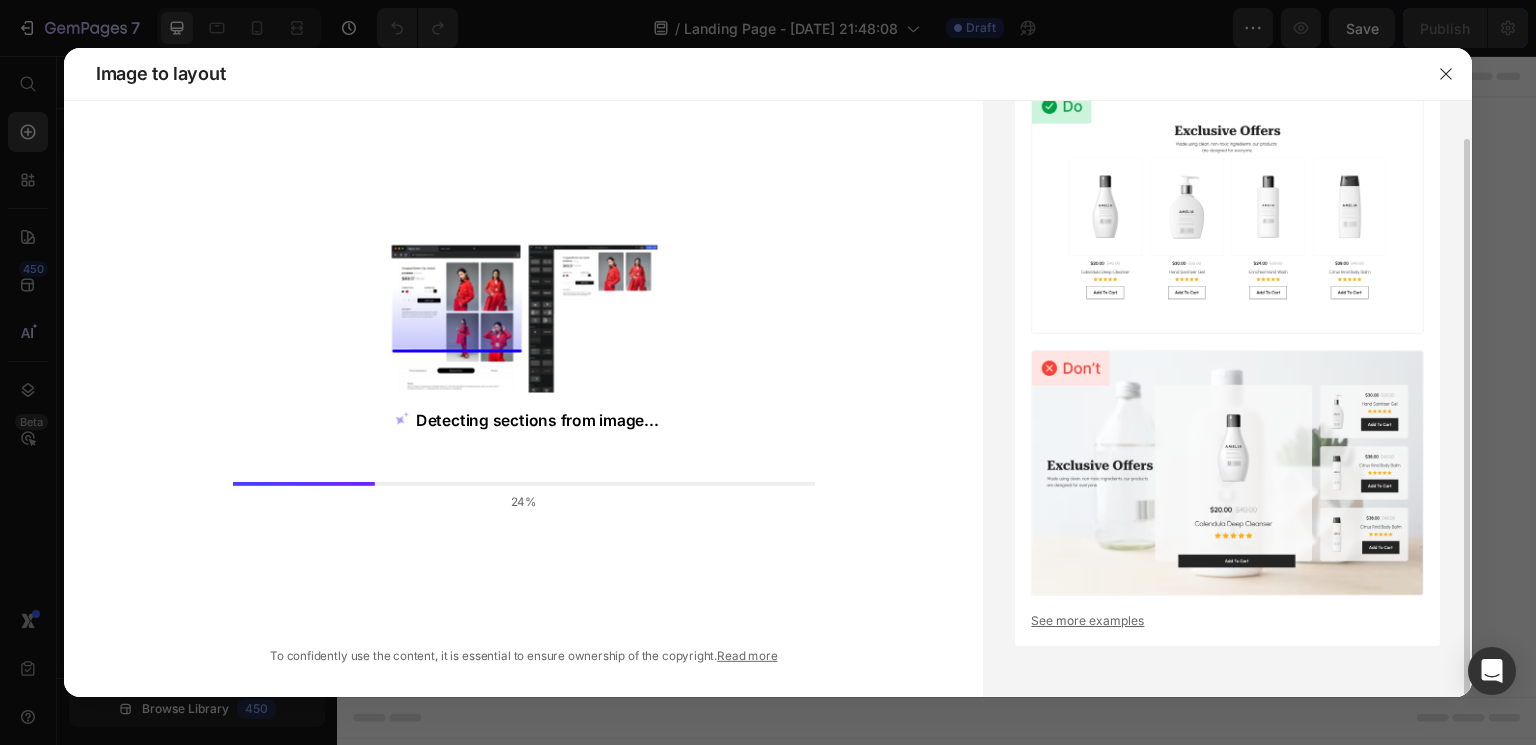 scroll, scrollTop: 0, scrollLeft: 0, axis: both 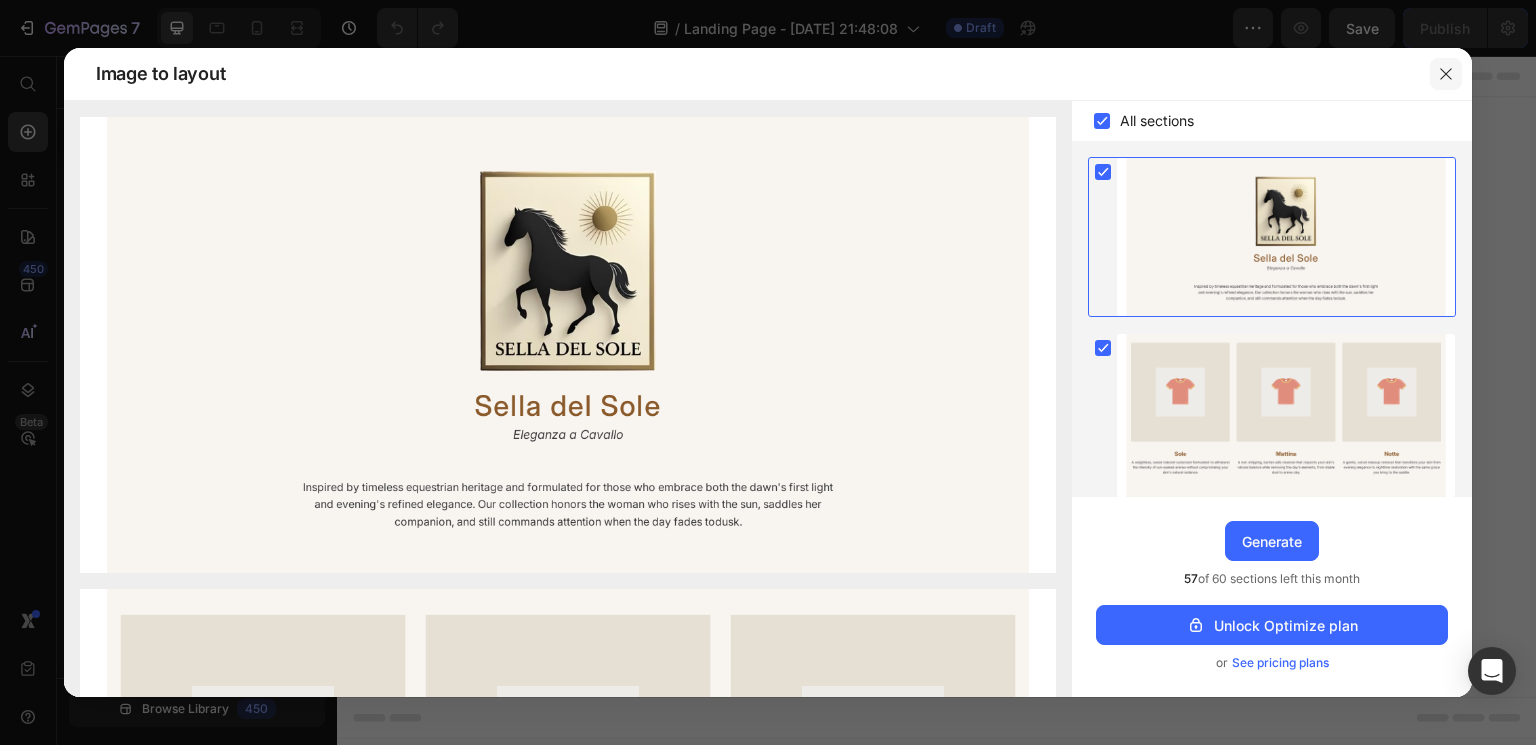 click 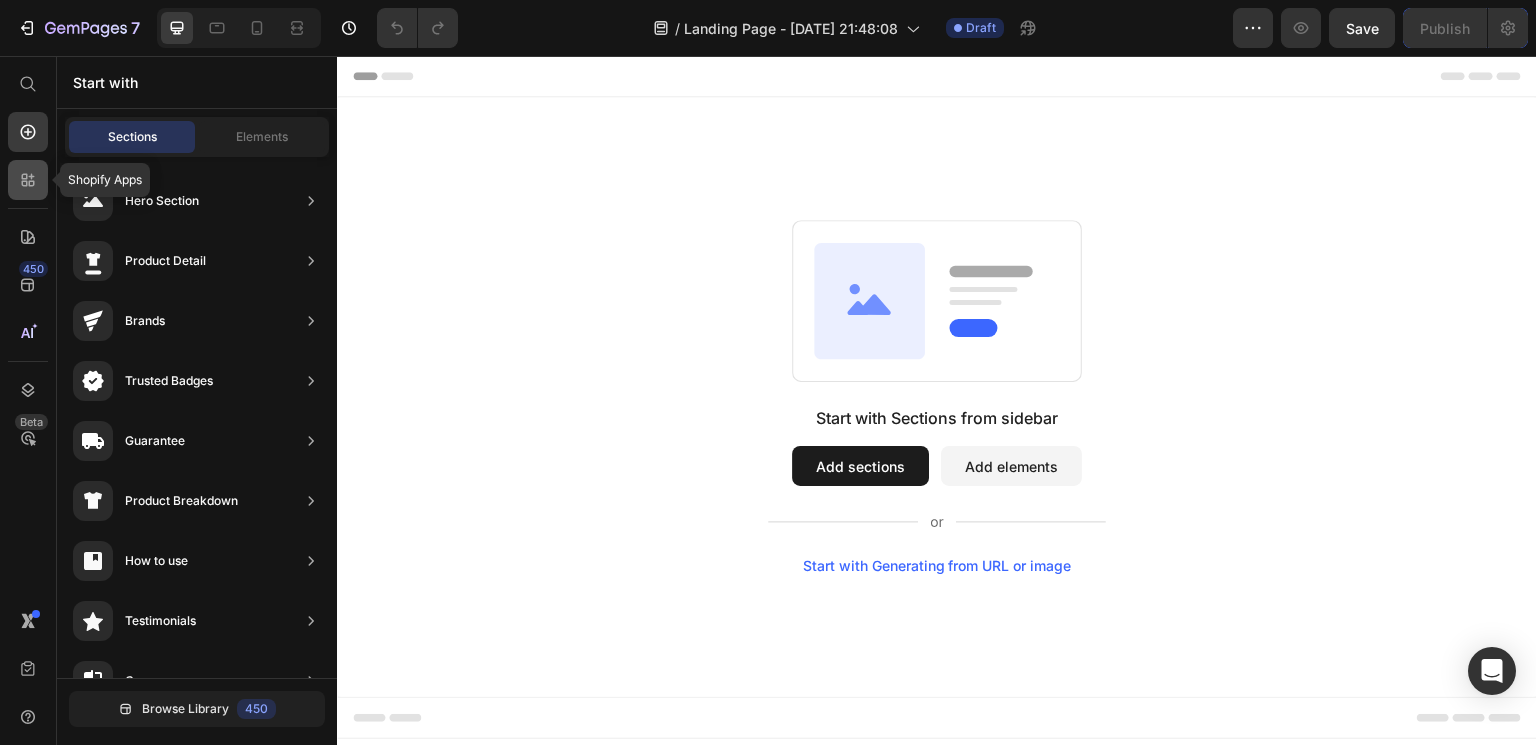 click 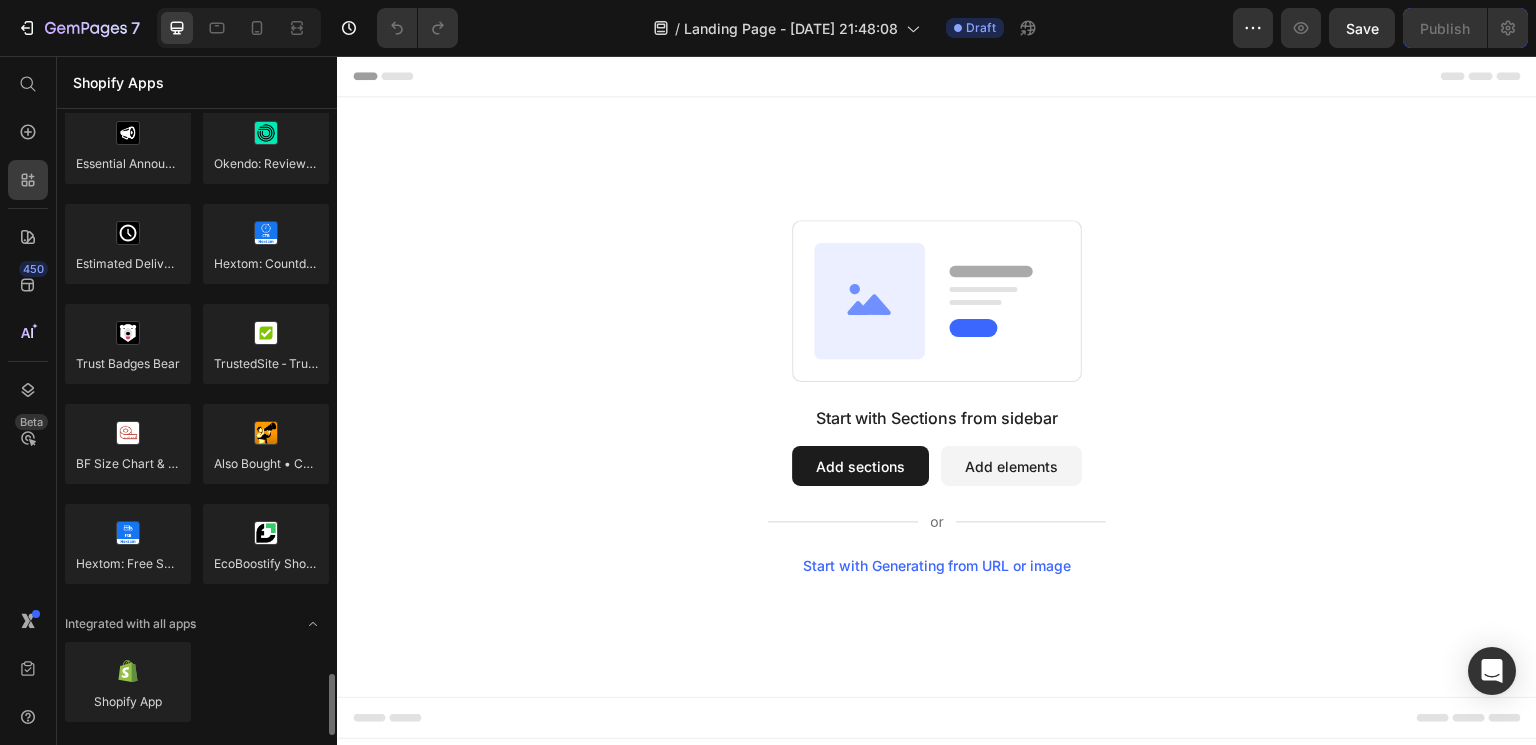scroll, scrollTop: 5693, scrollLeft: 0, axis: vertical 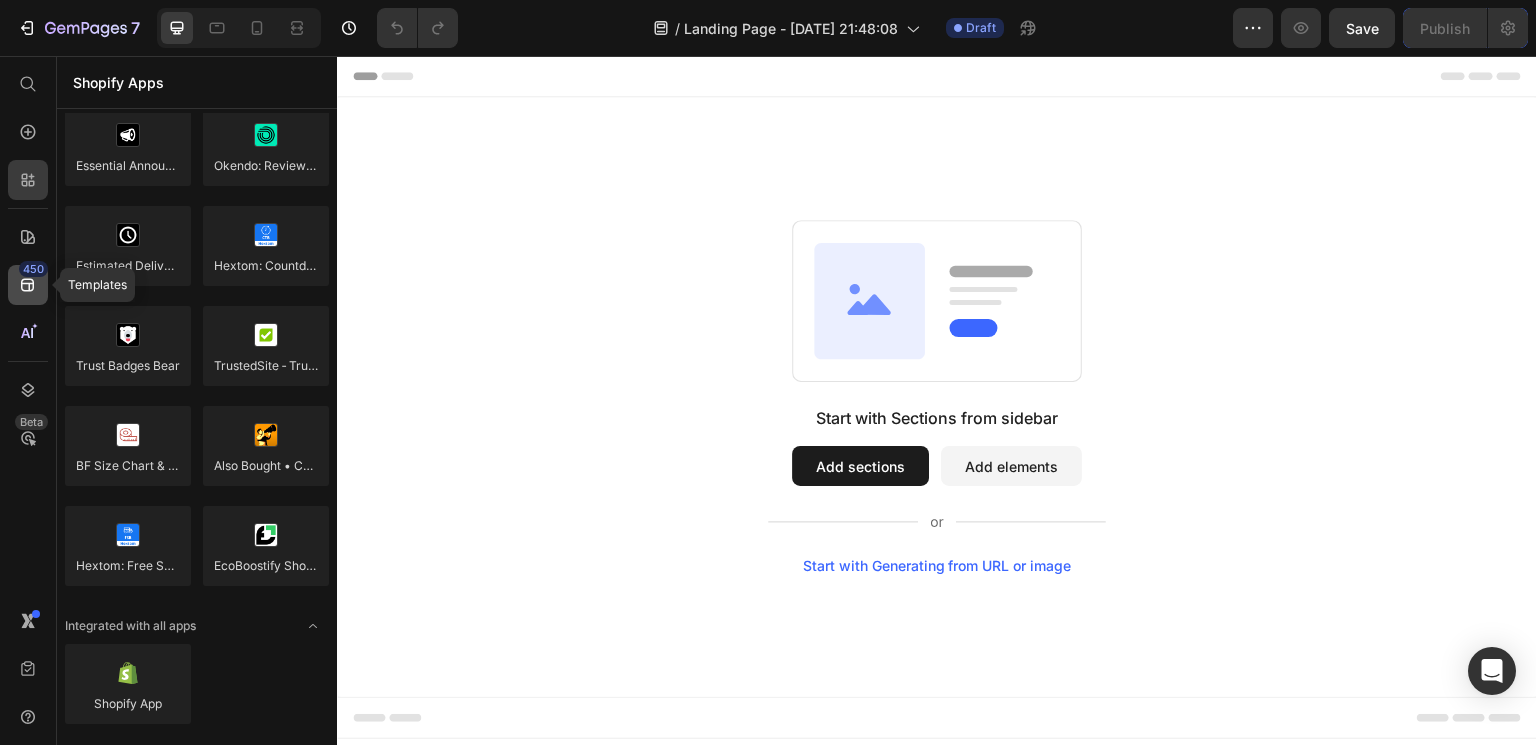 click 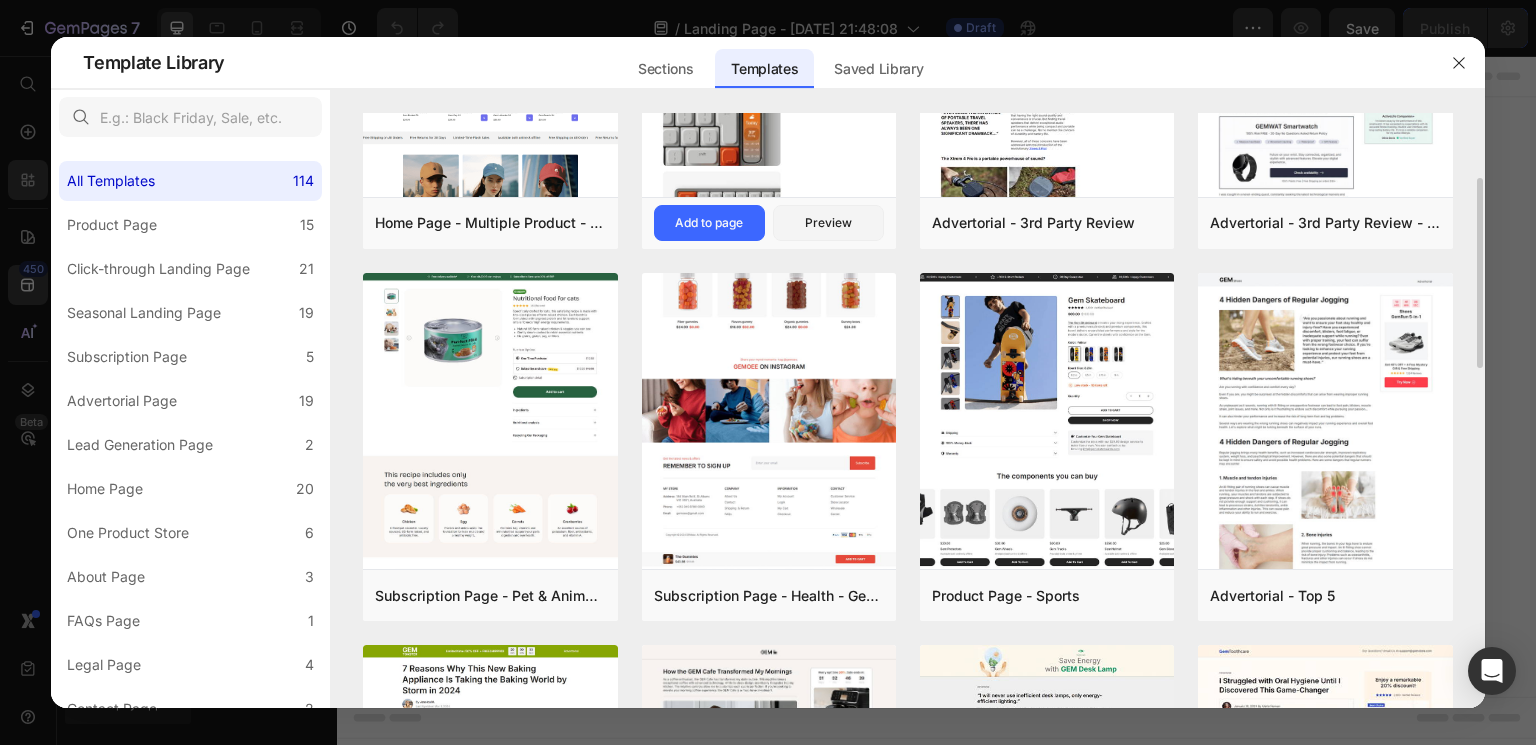 scroll, scrollTop: 211, scrollLeft: 0, axis: vertical 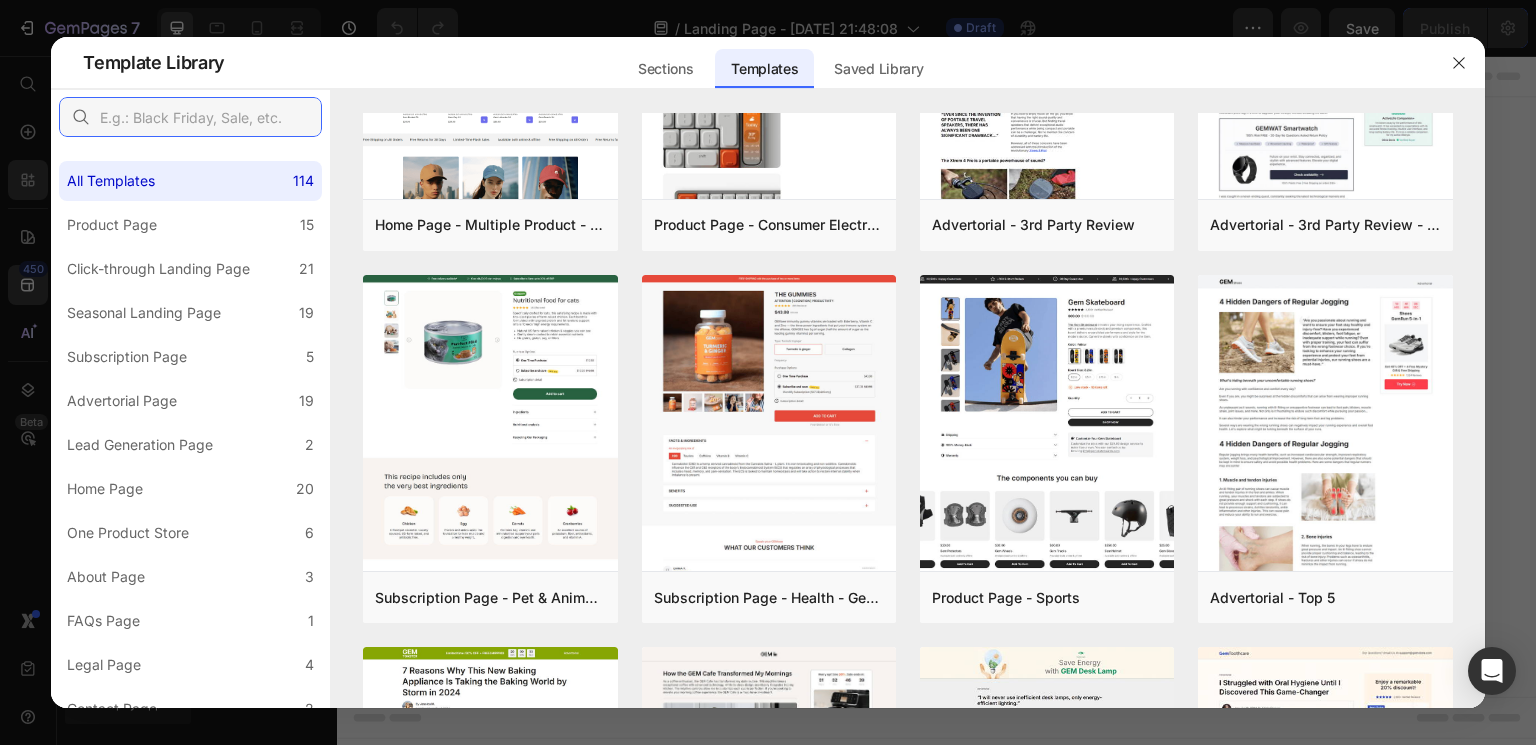click at bounding box center [190, 117] 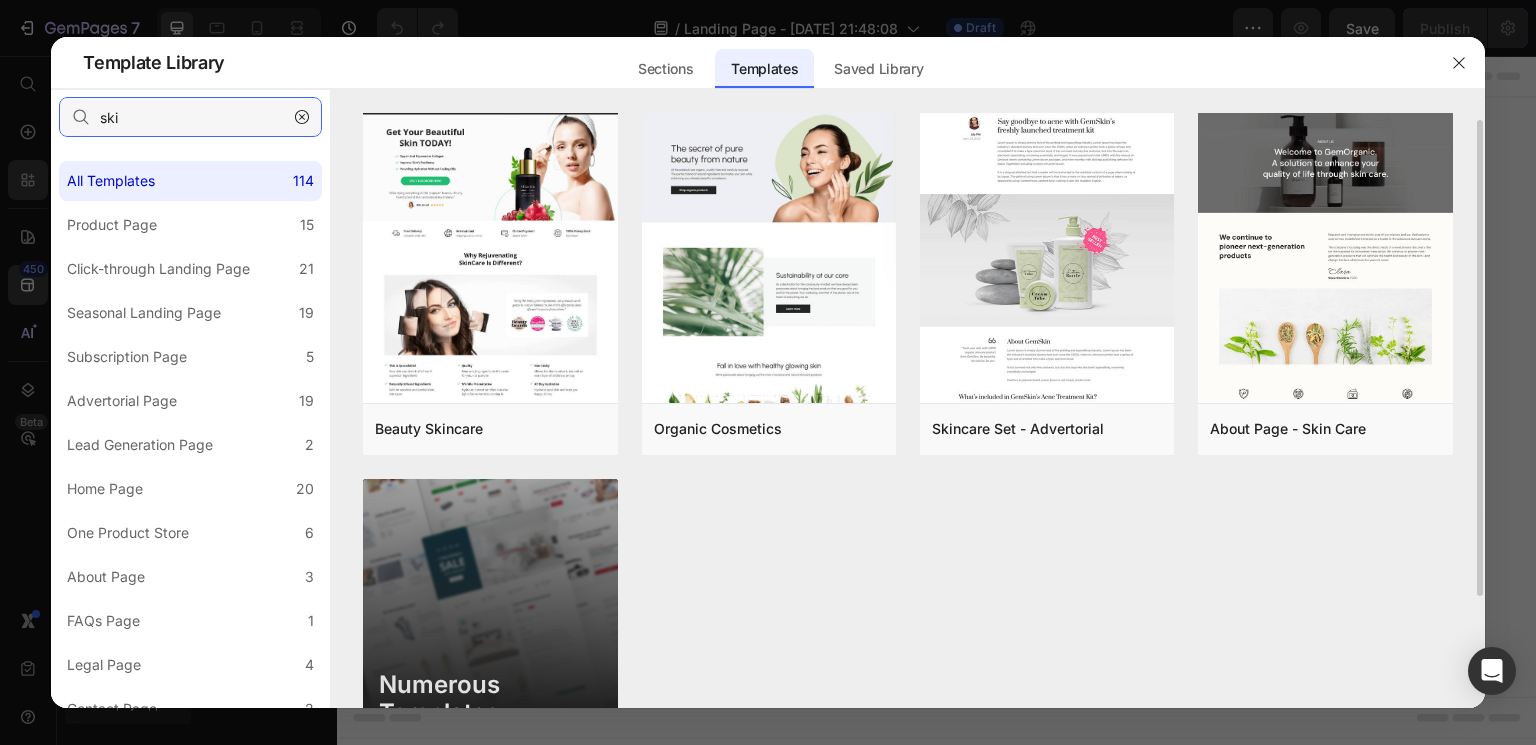 scroll, scrollTop: 8, scrollLeft: 0, axis: vertical 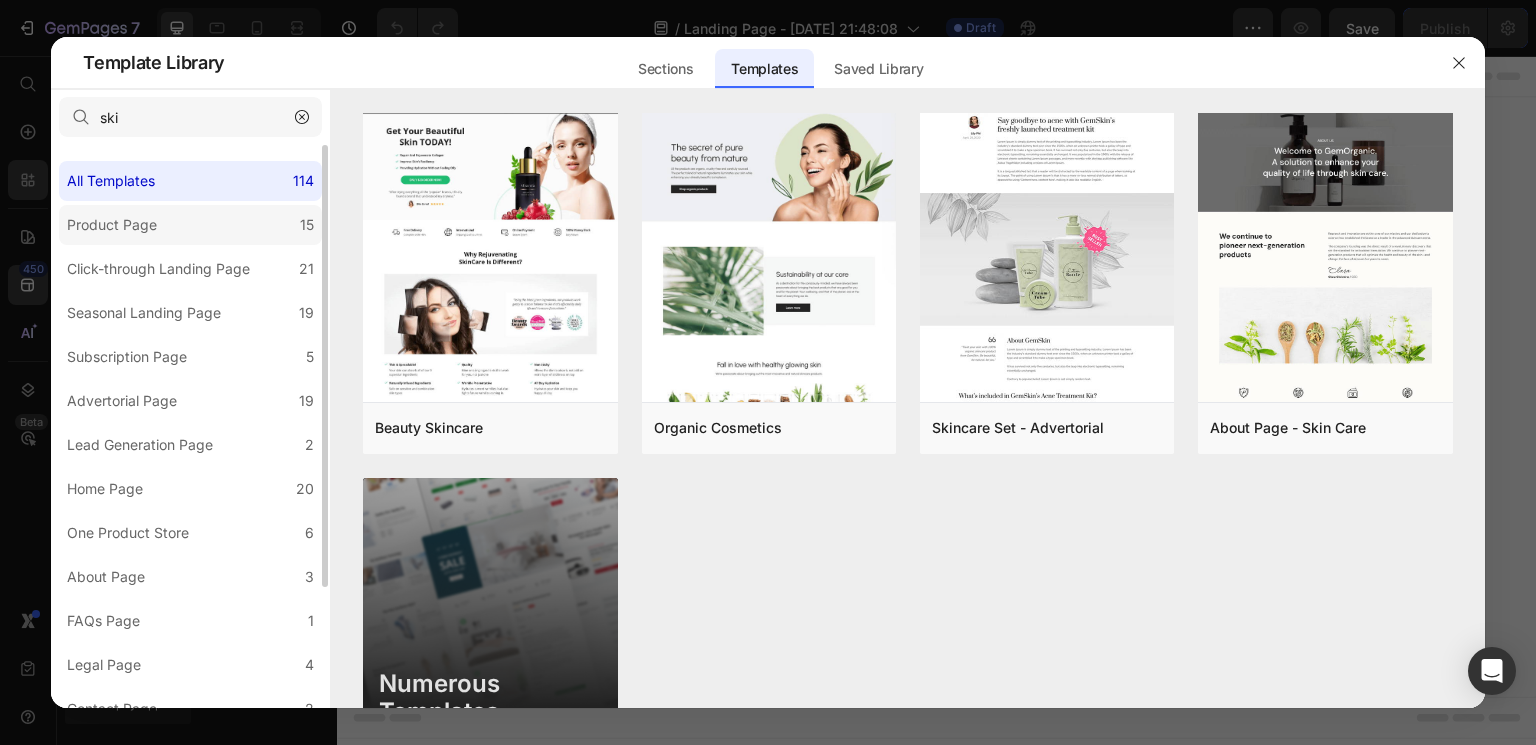 click on "Product Page" at bounding box center [112, 225] 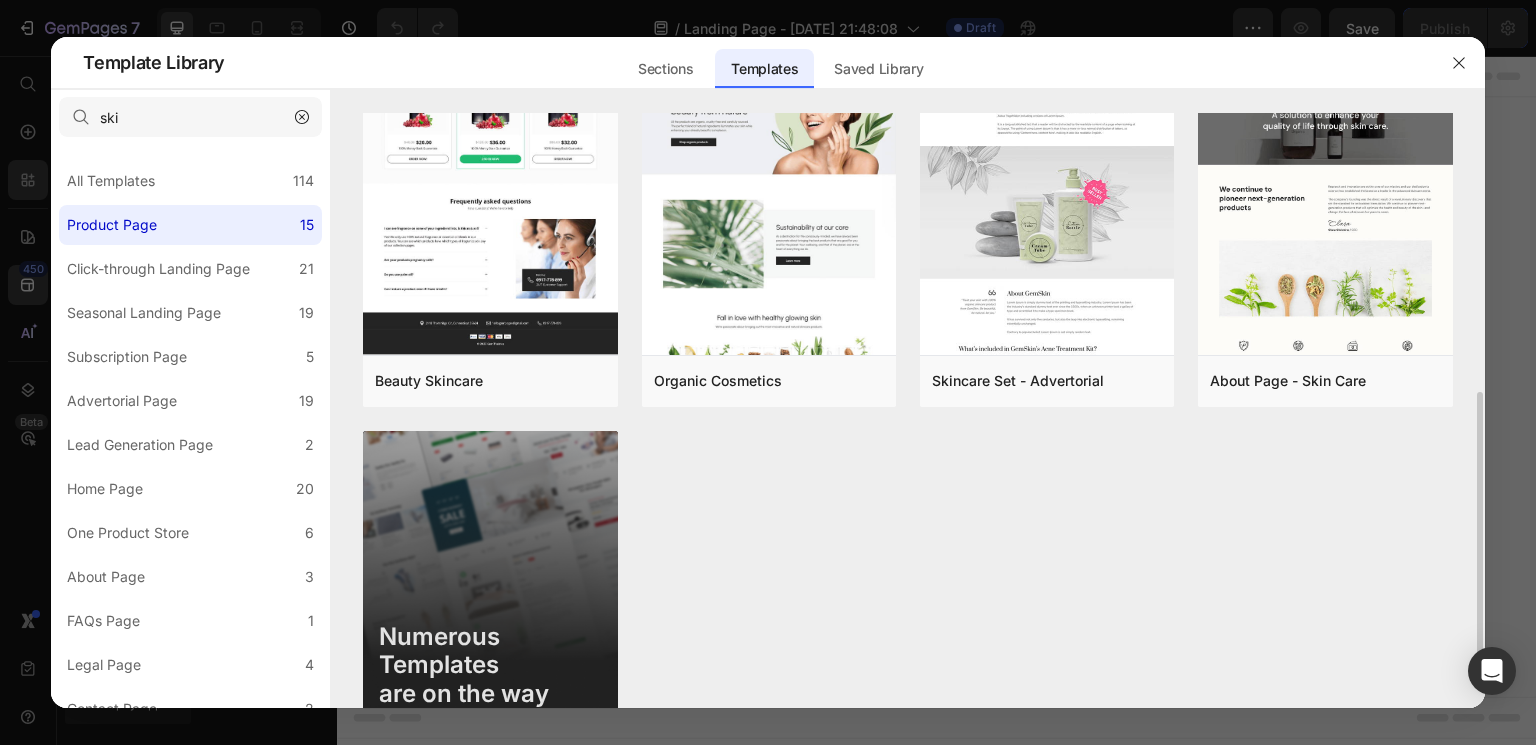 scroll, scrollTop: 606, scrollLeft: 0, axis: vertical 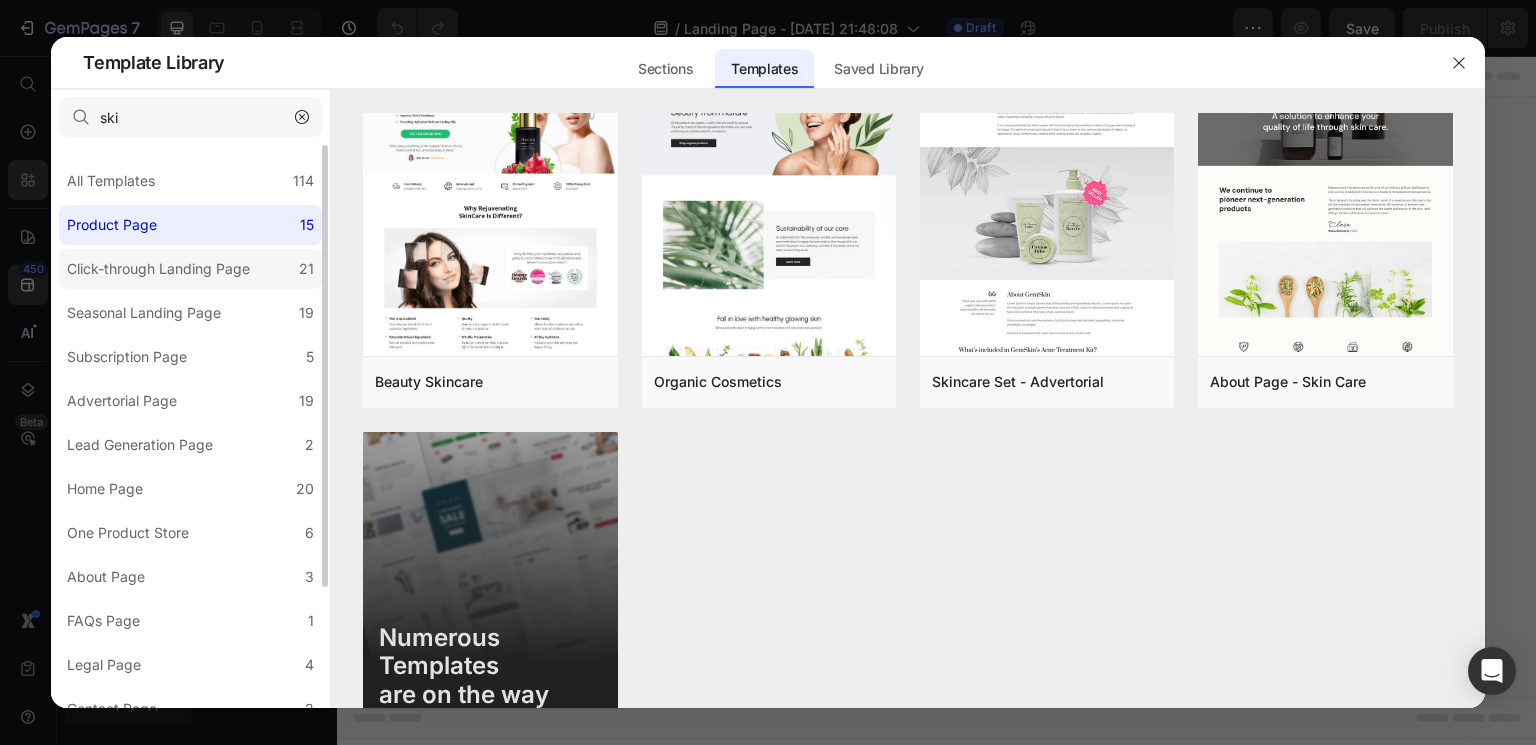 click on "Click-through Landing Page 21" 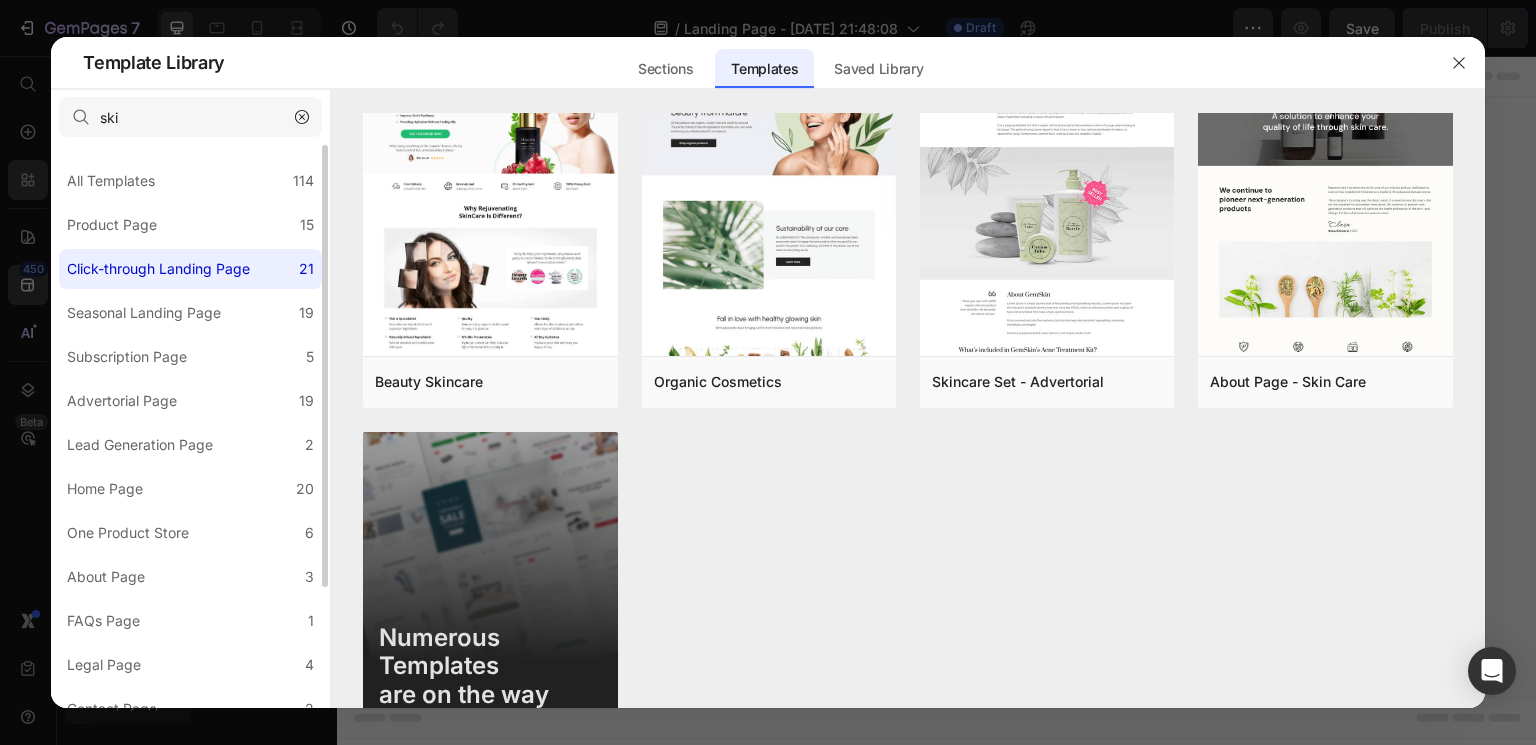 scroll, scrollTop: 0, scrollLeft: 0, axis: both 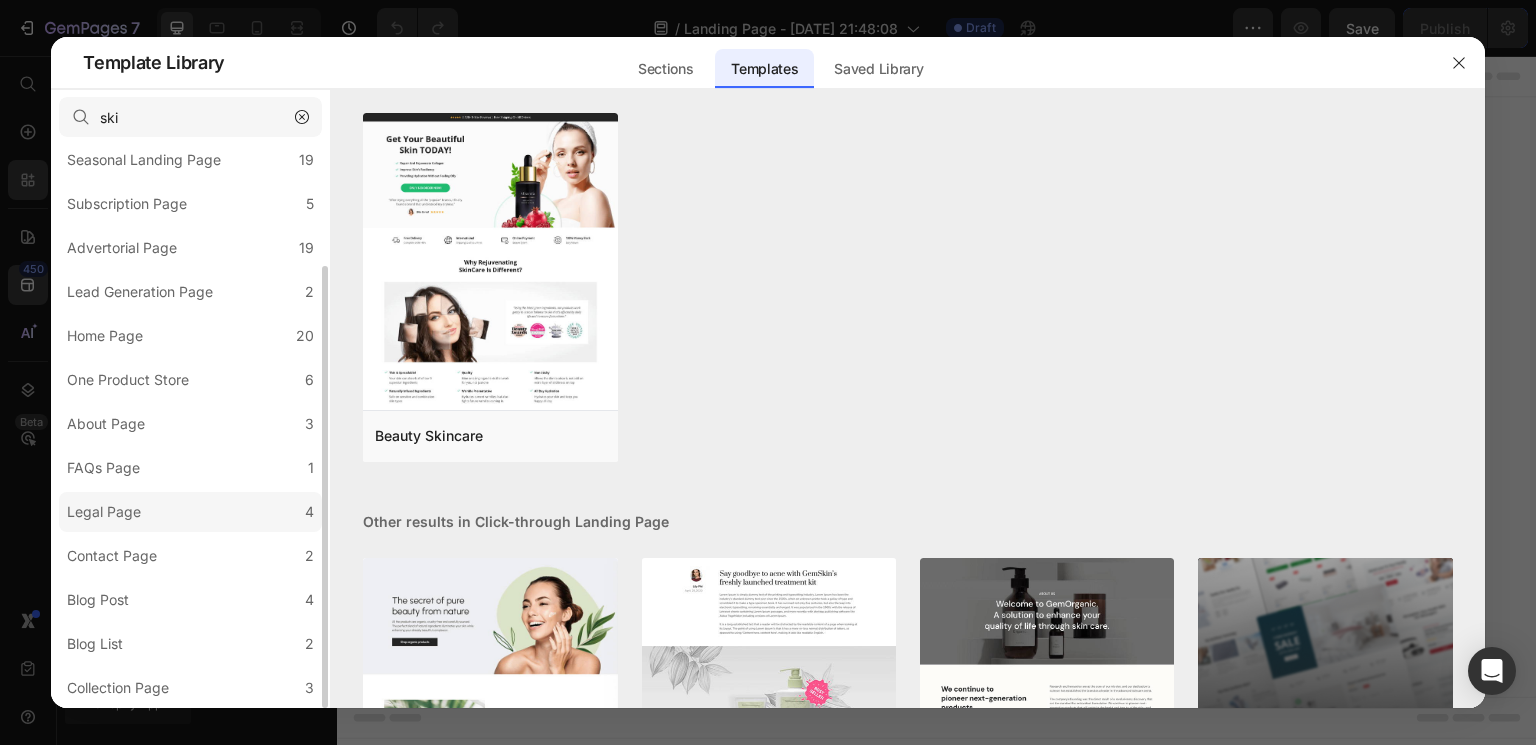 click on "Legal Page 4" 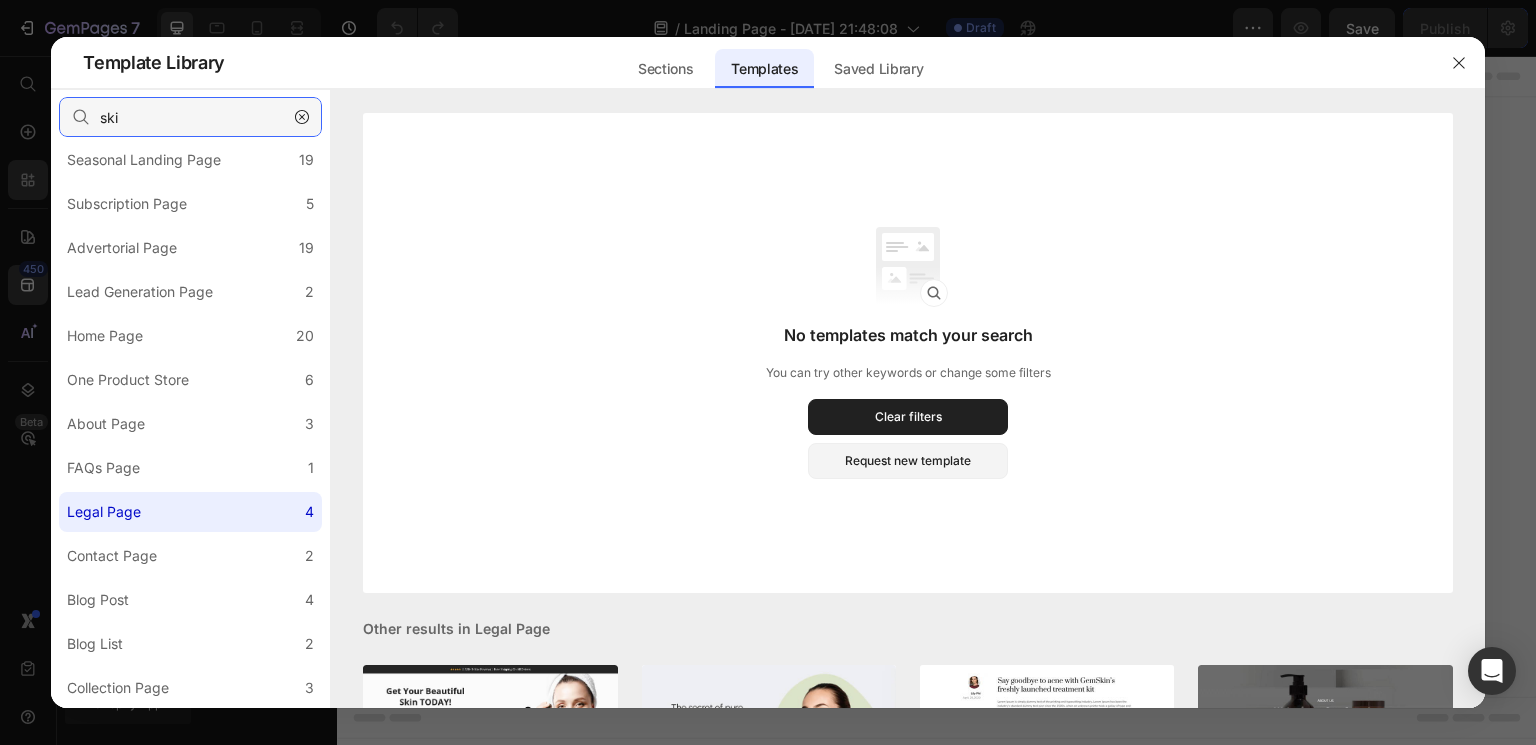 click on "ski" at bounding box center [190, 117] 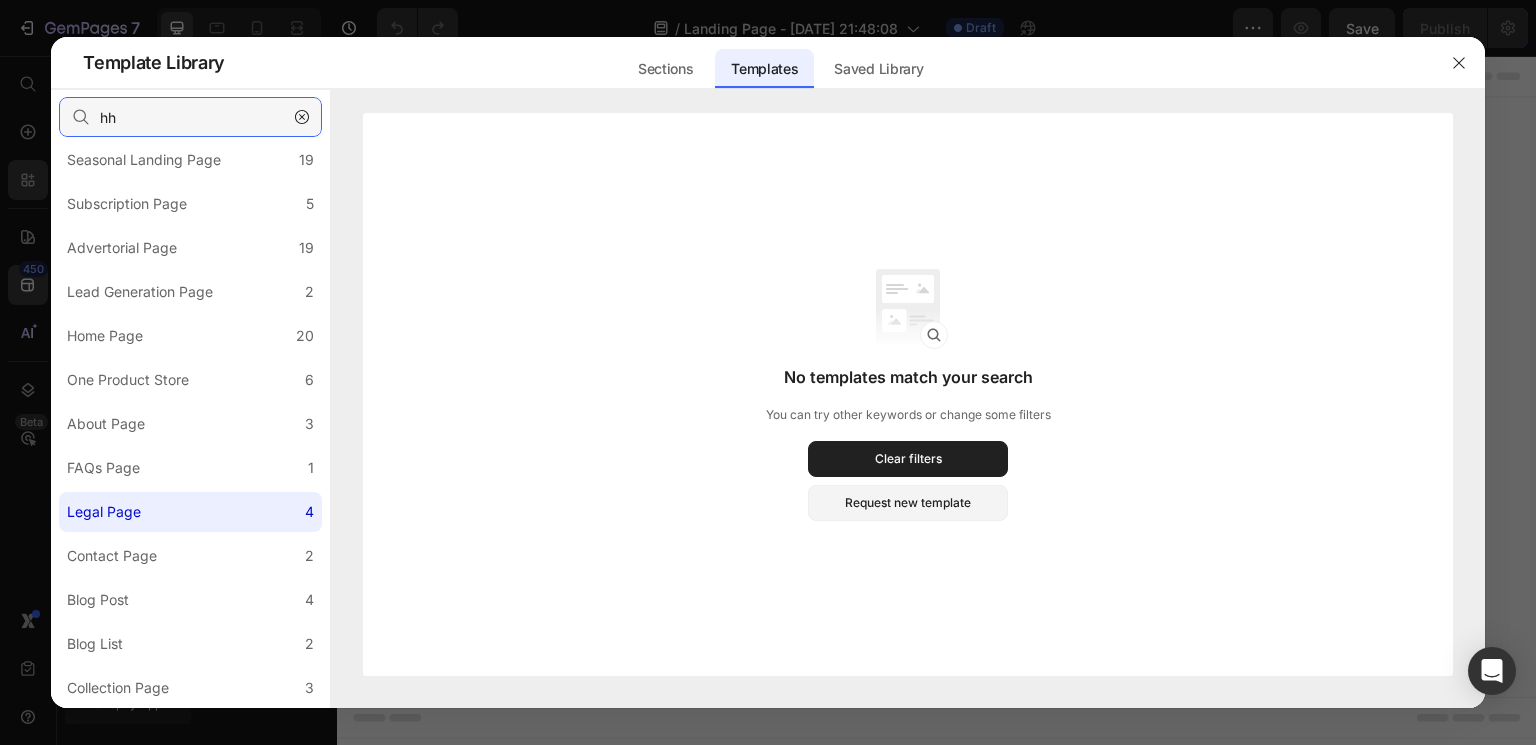 type on "h" 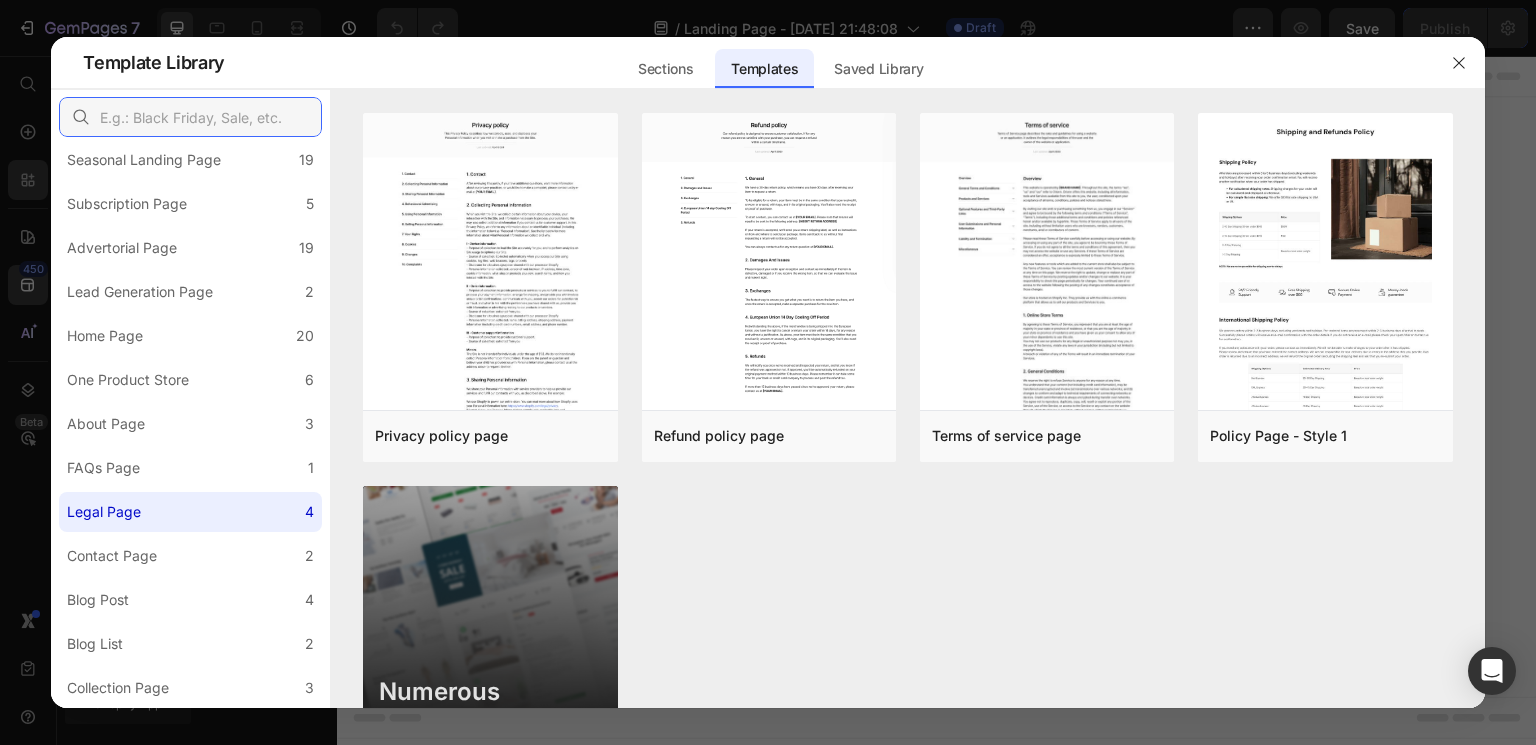 type 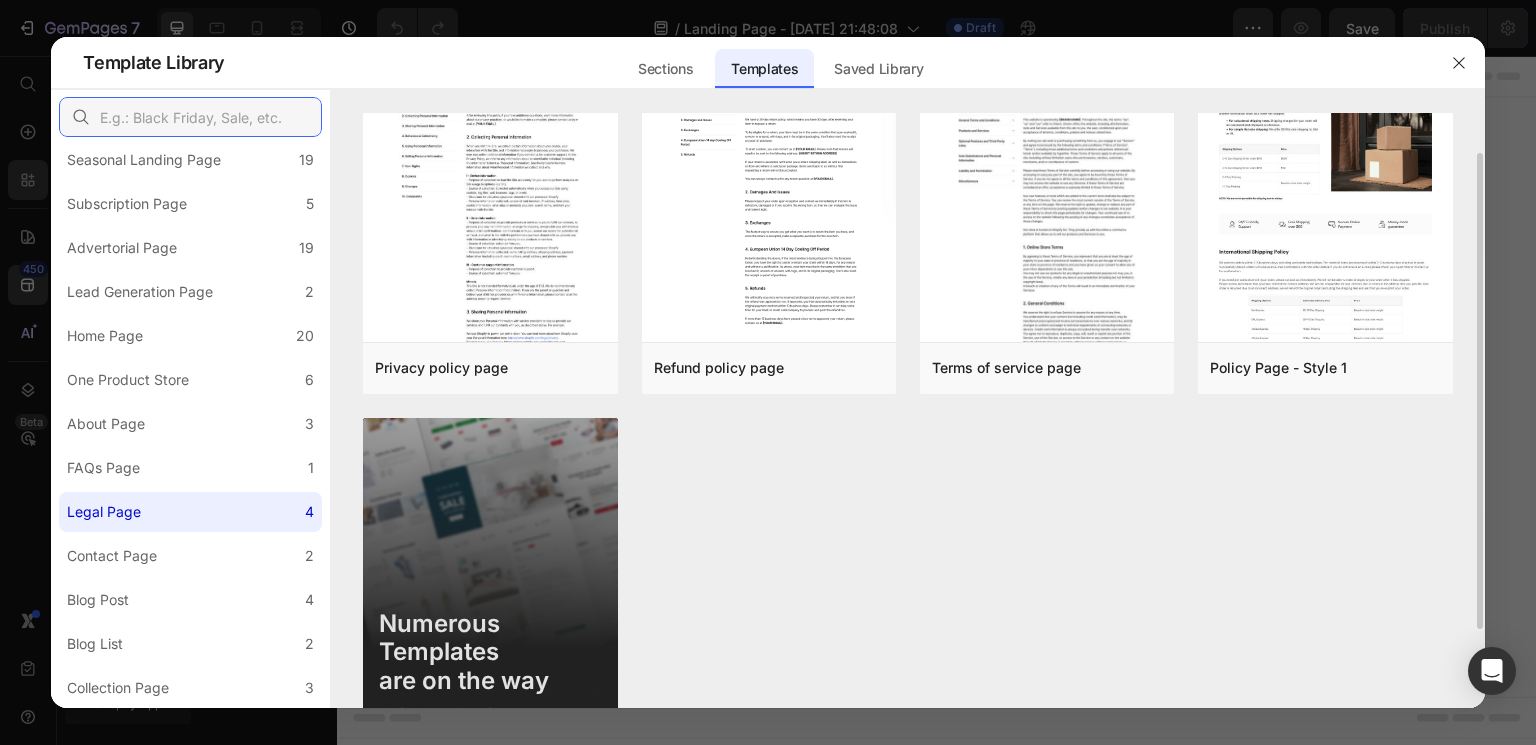 scroll, scrollTop: 0, scrollLeft: 0, axis: both 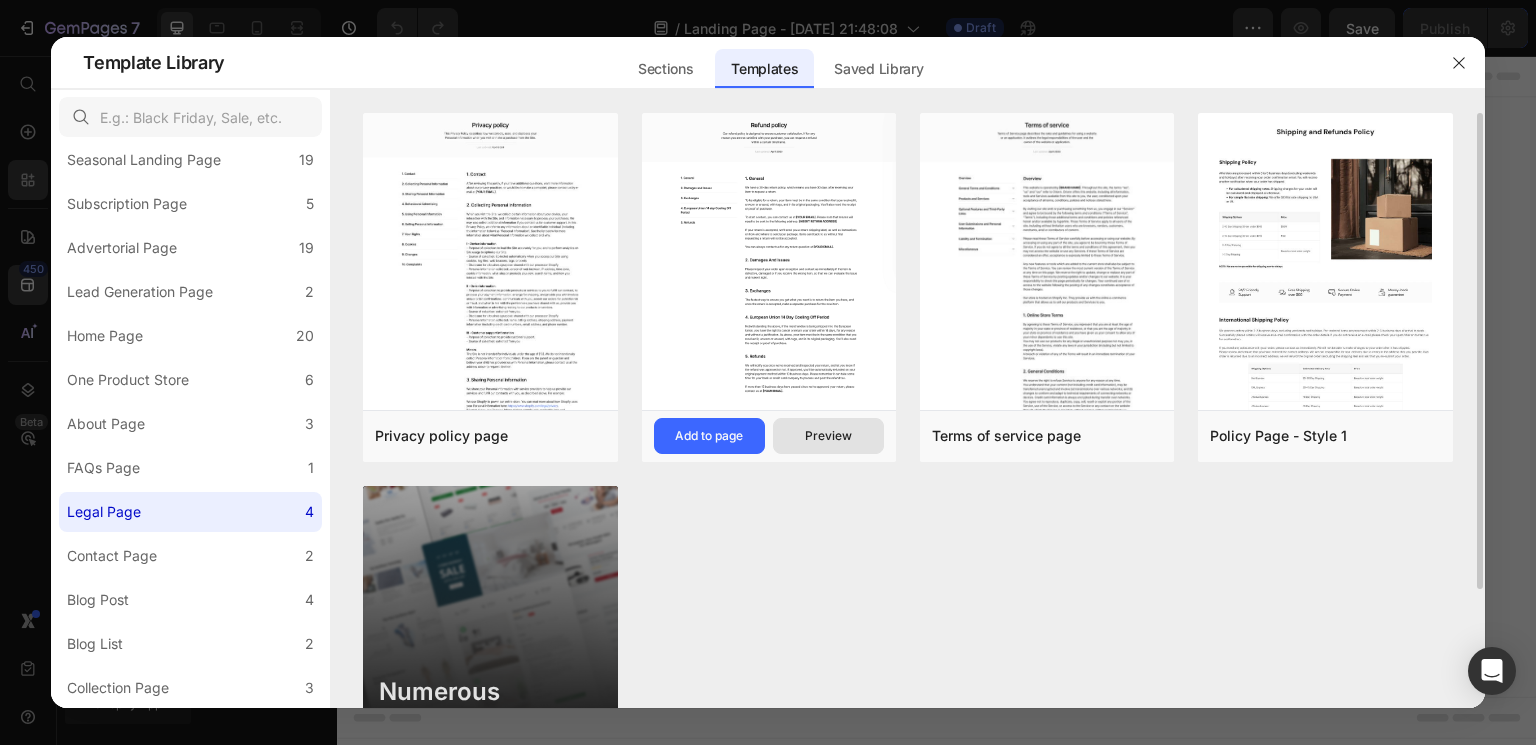 click on "Preview" at bounding box center [828, 436] 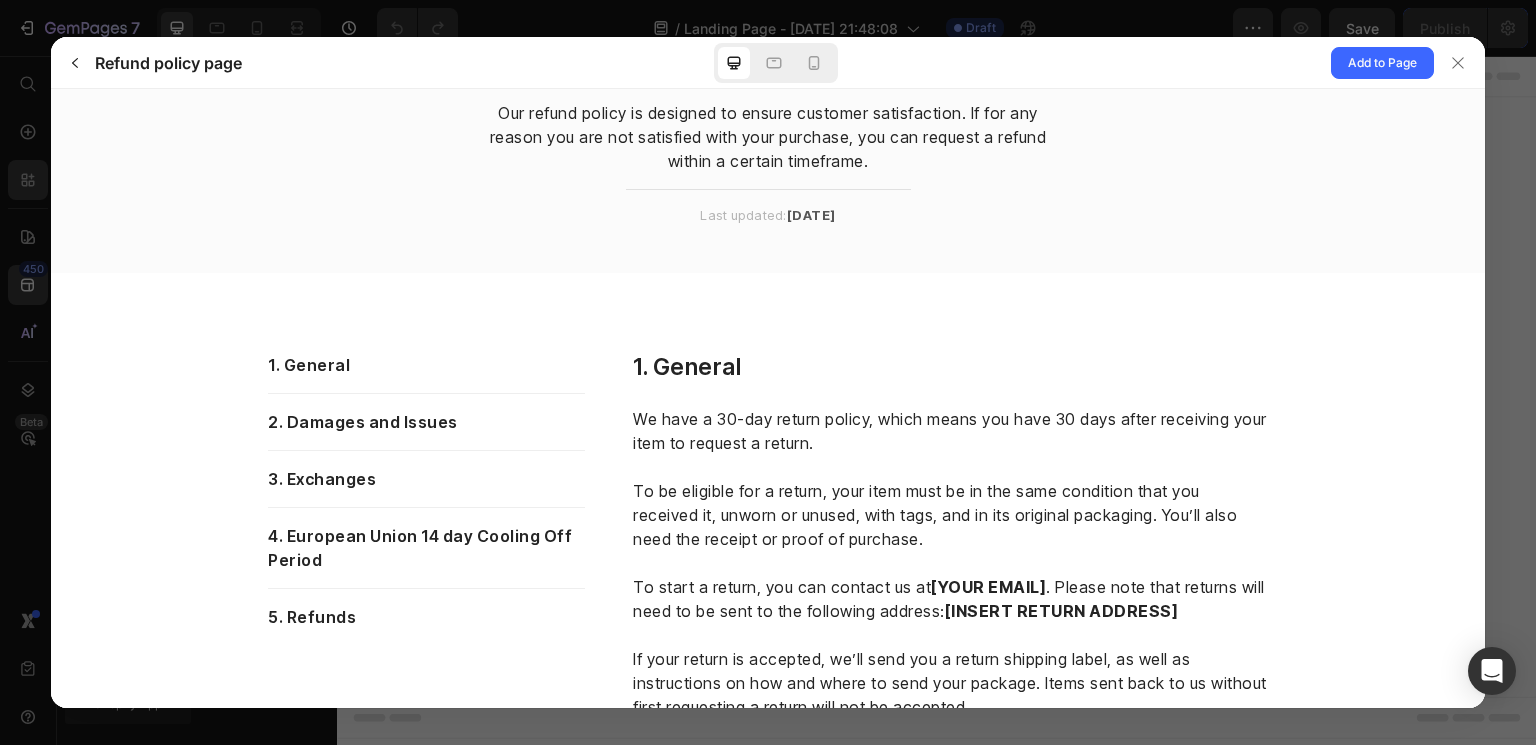 scroll, scrollTop: 0, scrollLeft: 0, axis: both 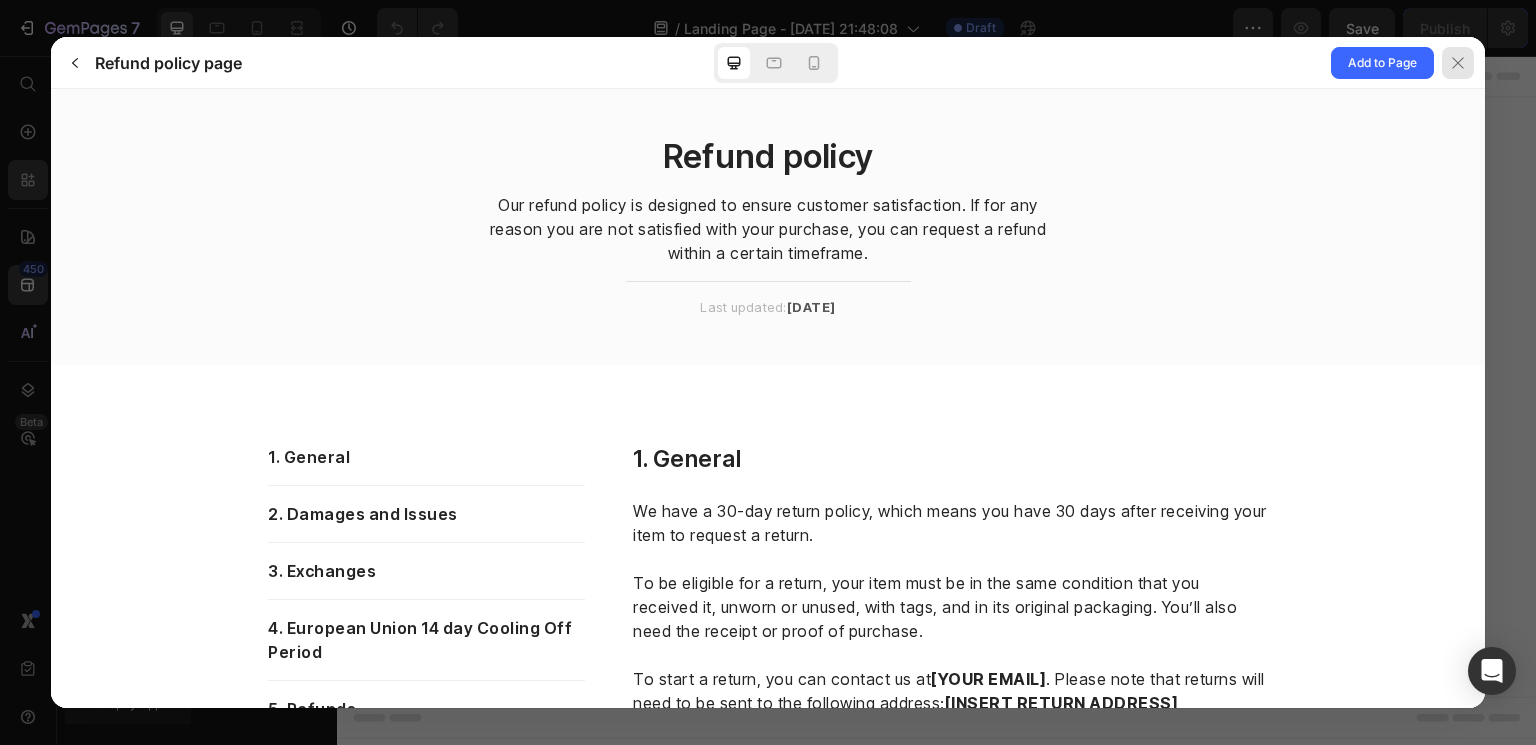 click 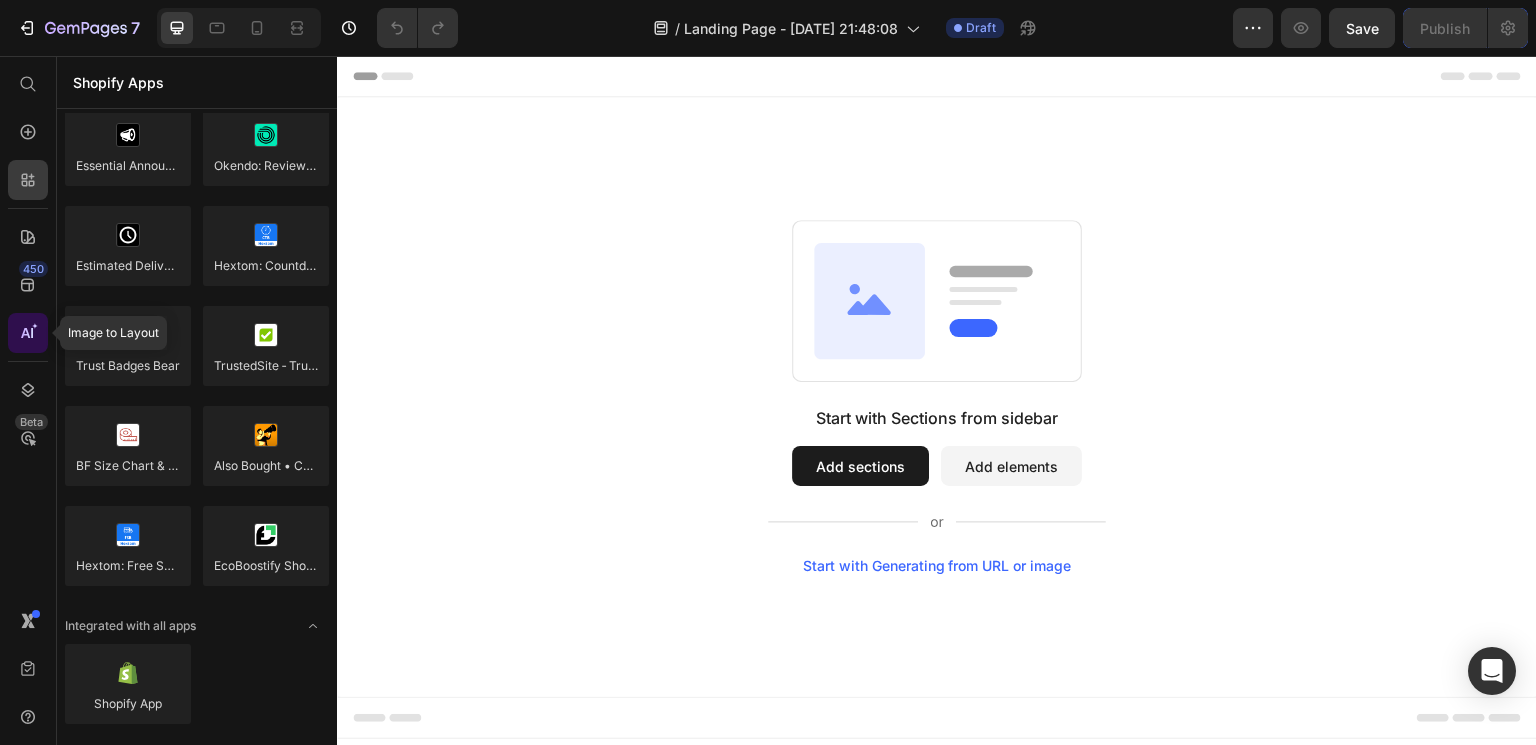 click 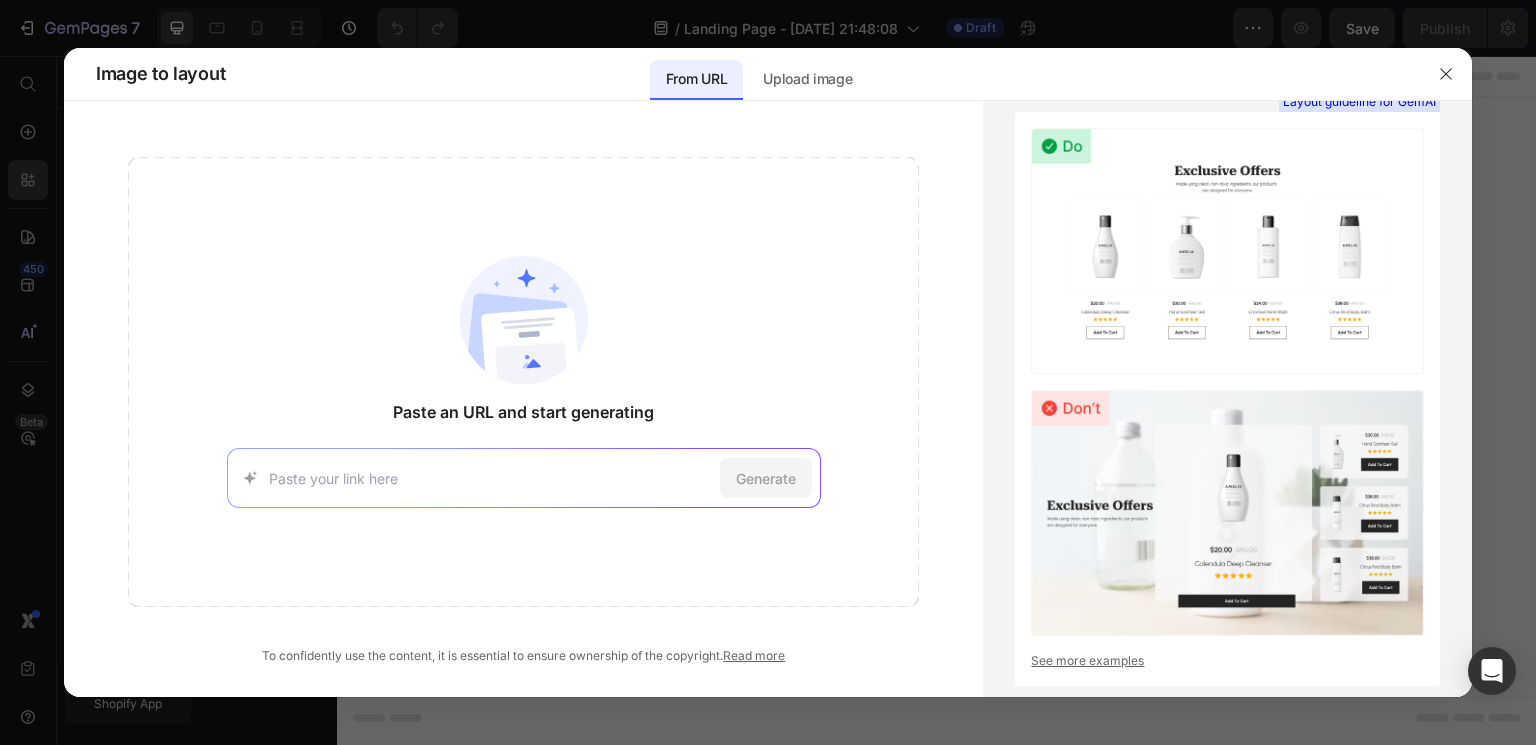 click at bounding box center [490, 478] 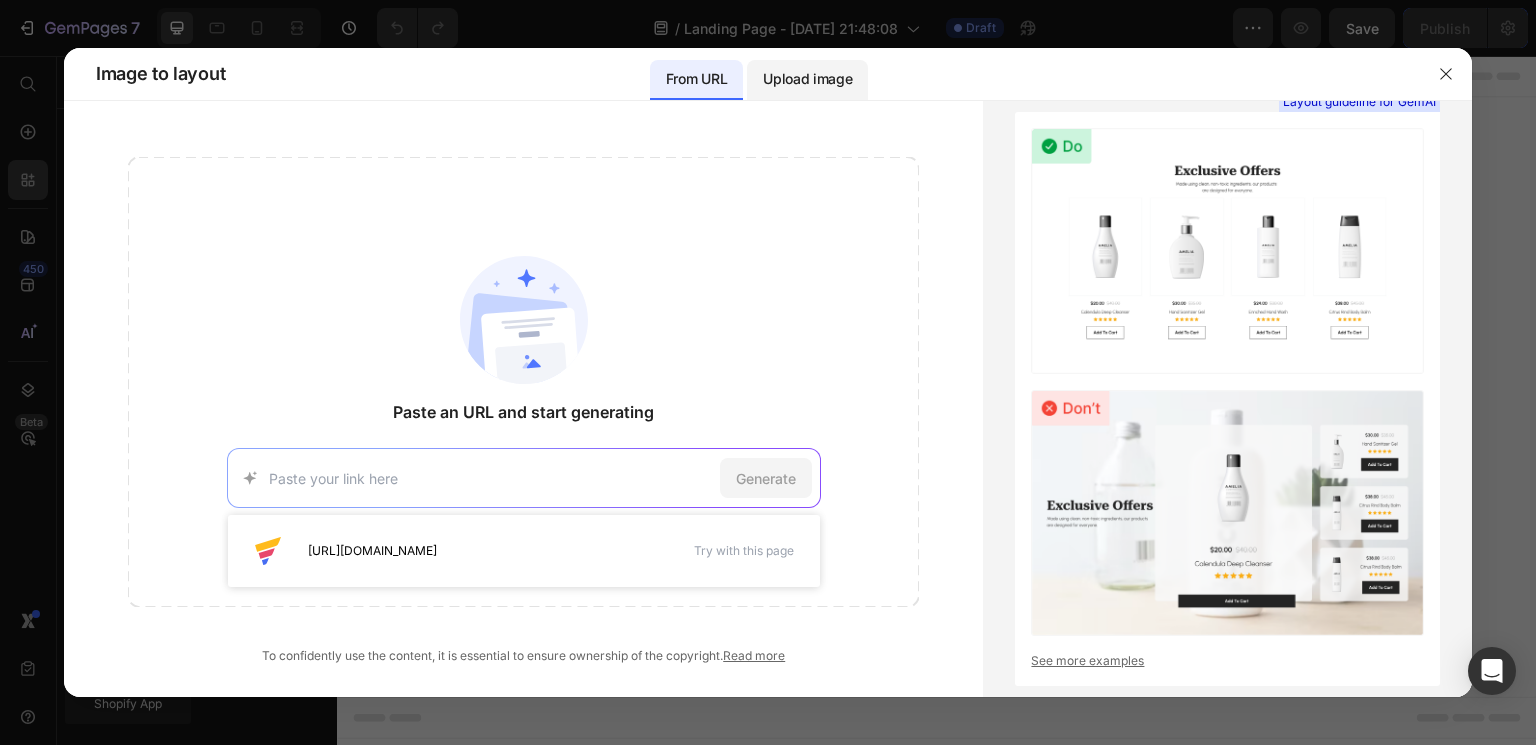 click on "Upload image" at bounding box center [807, 79] 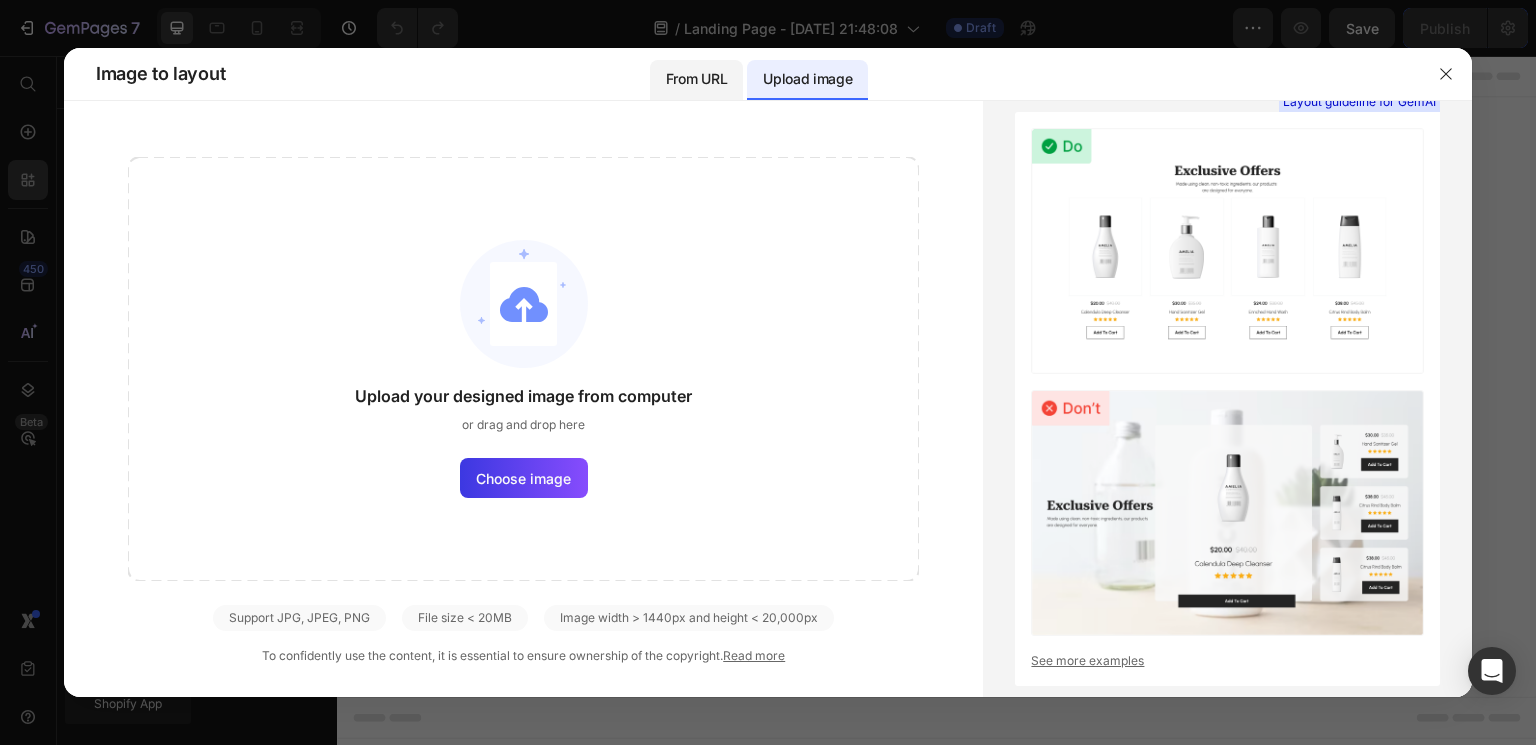 click on "From URL" at bounding box center (696, 79) 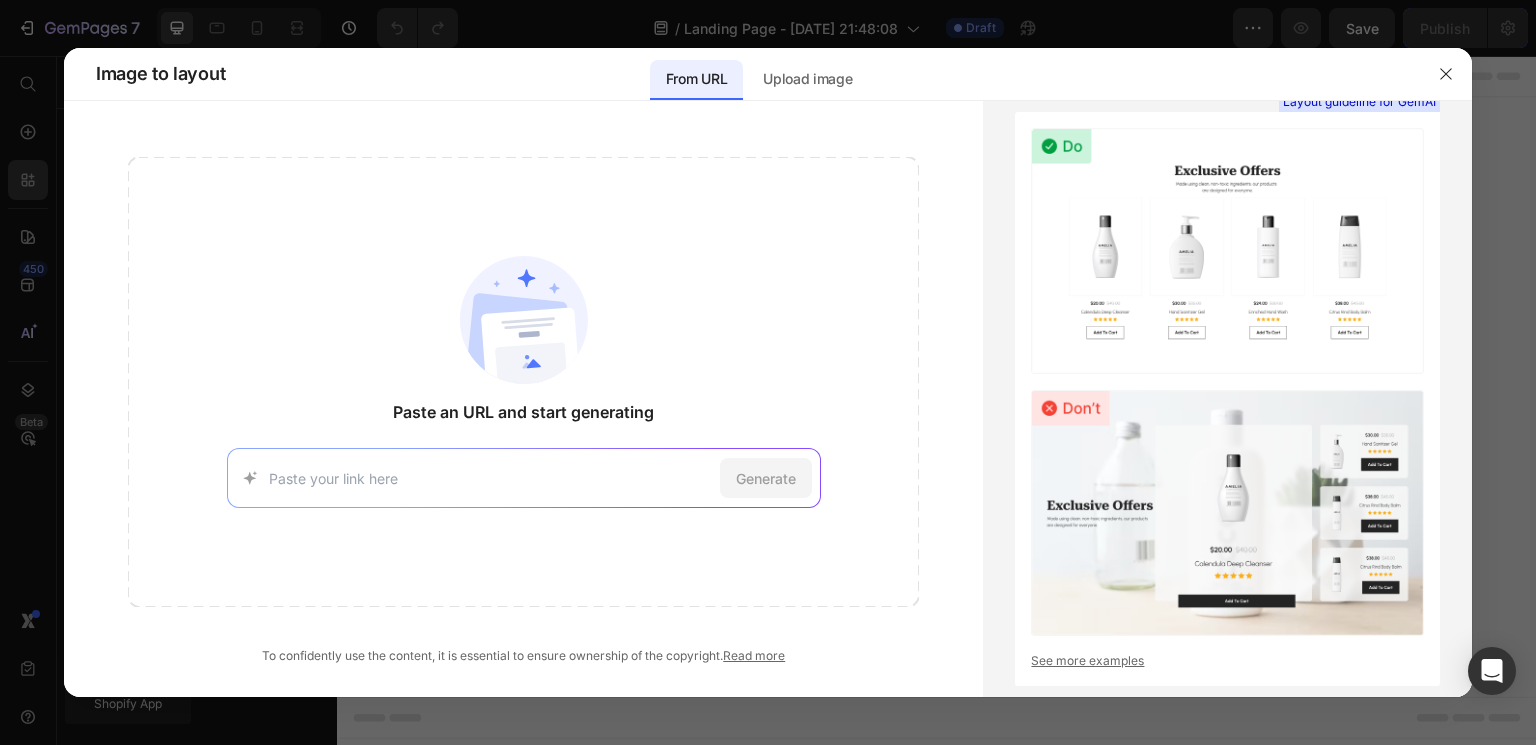 click at bounding box center (490, 478) 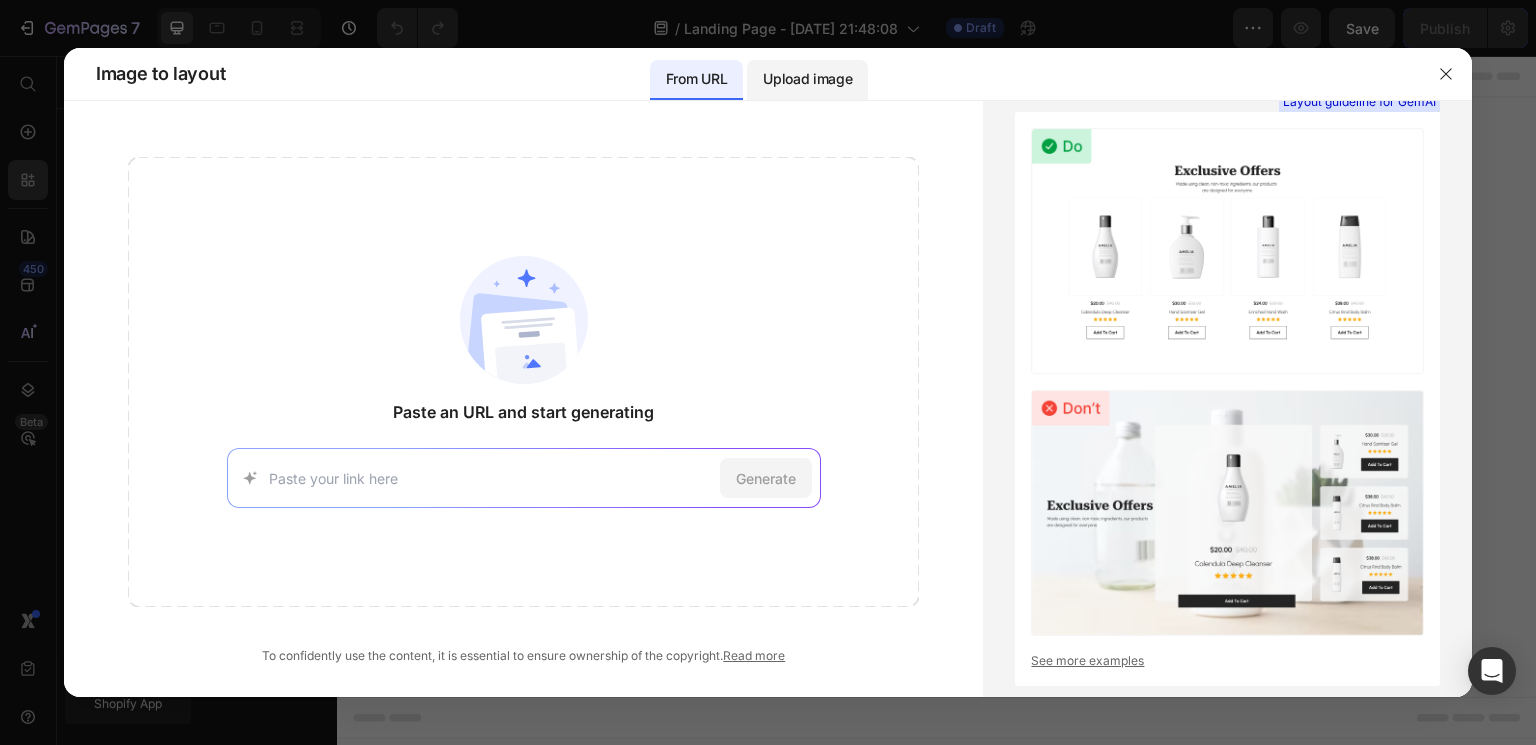 click on "Upload image" at bounding box center (807, 80) 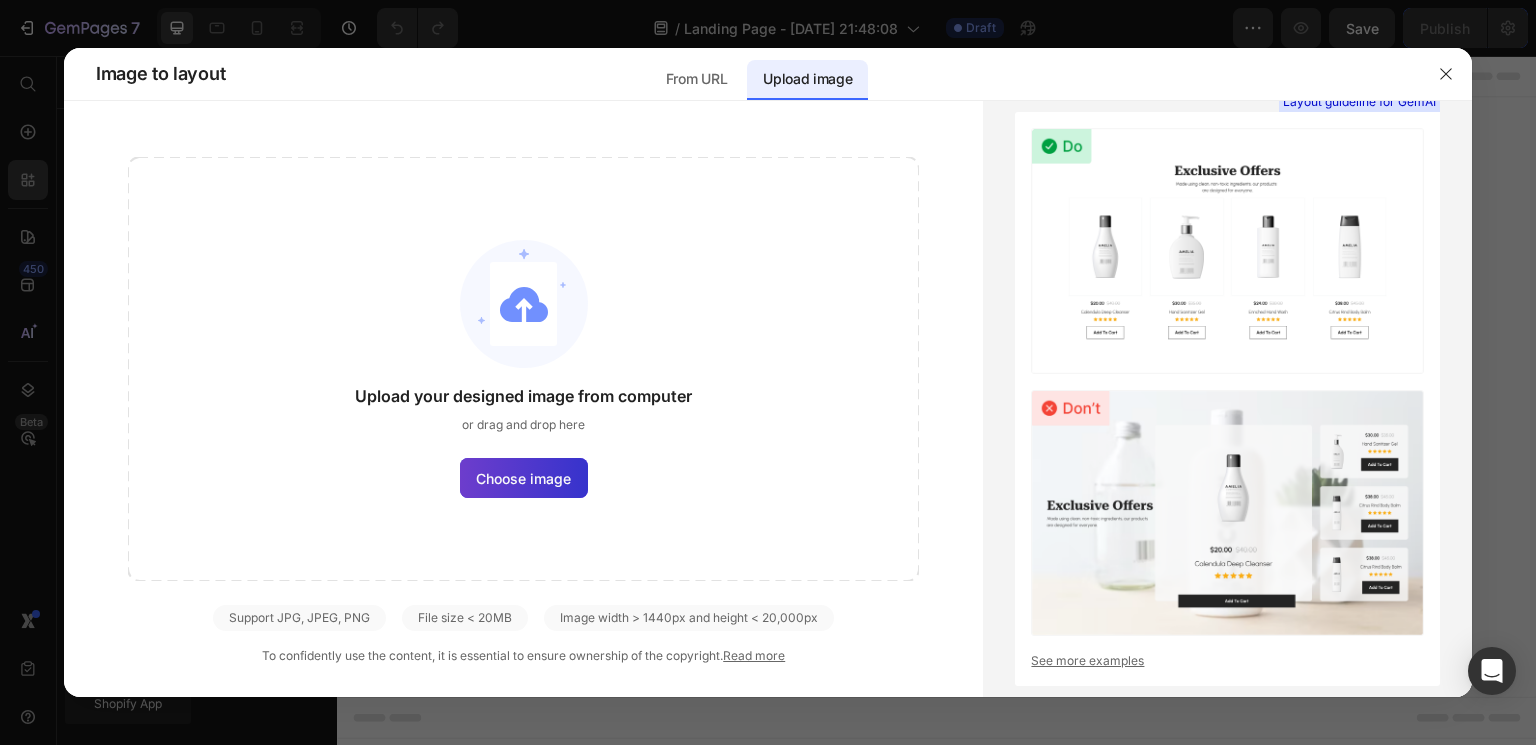 click on "Choose image" at bounding box center (523, 478) 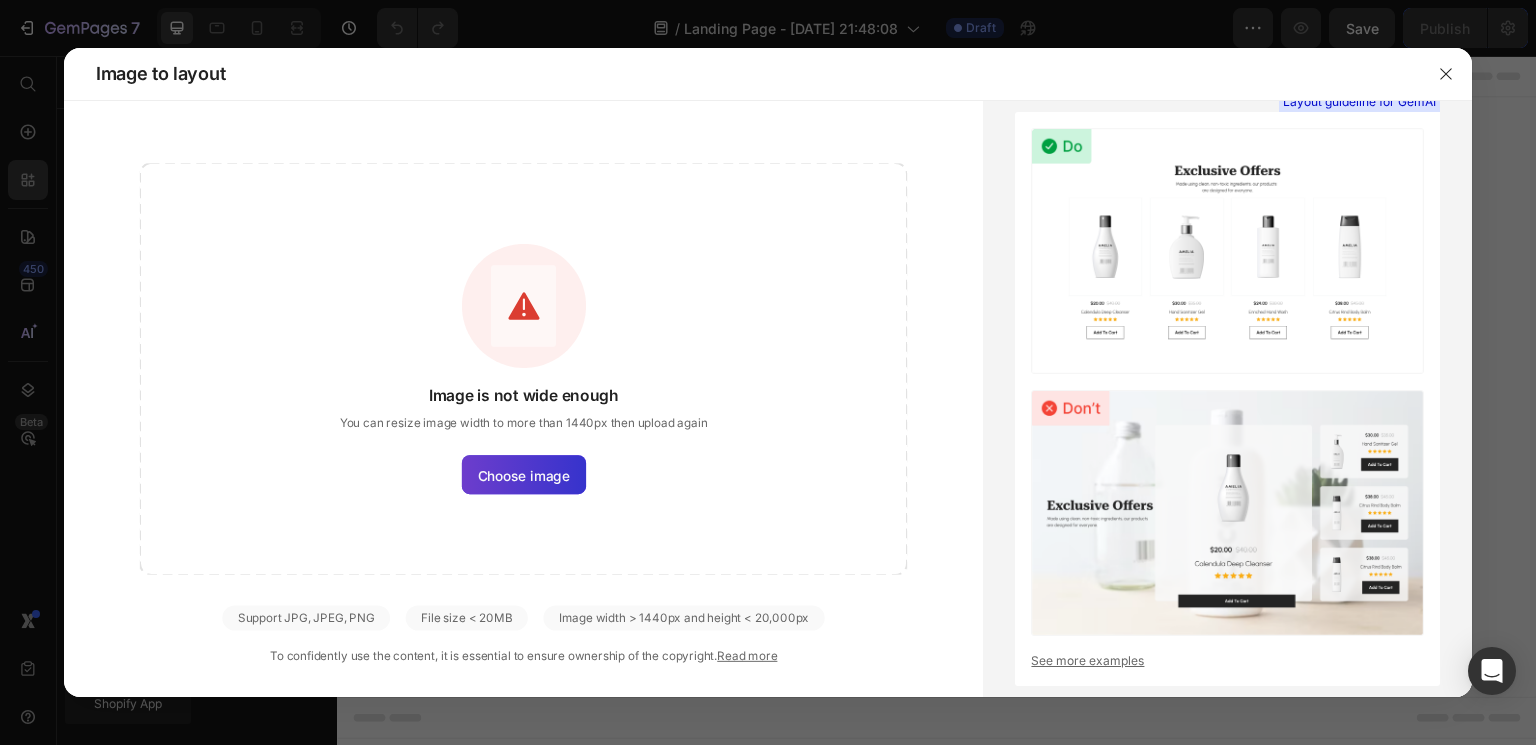 click on "Choose image" at bounding box center [524, 475] 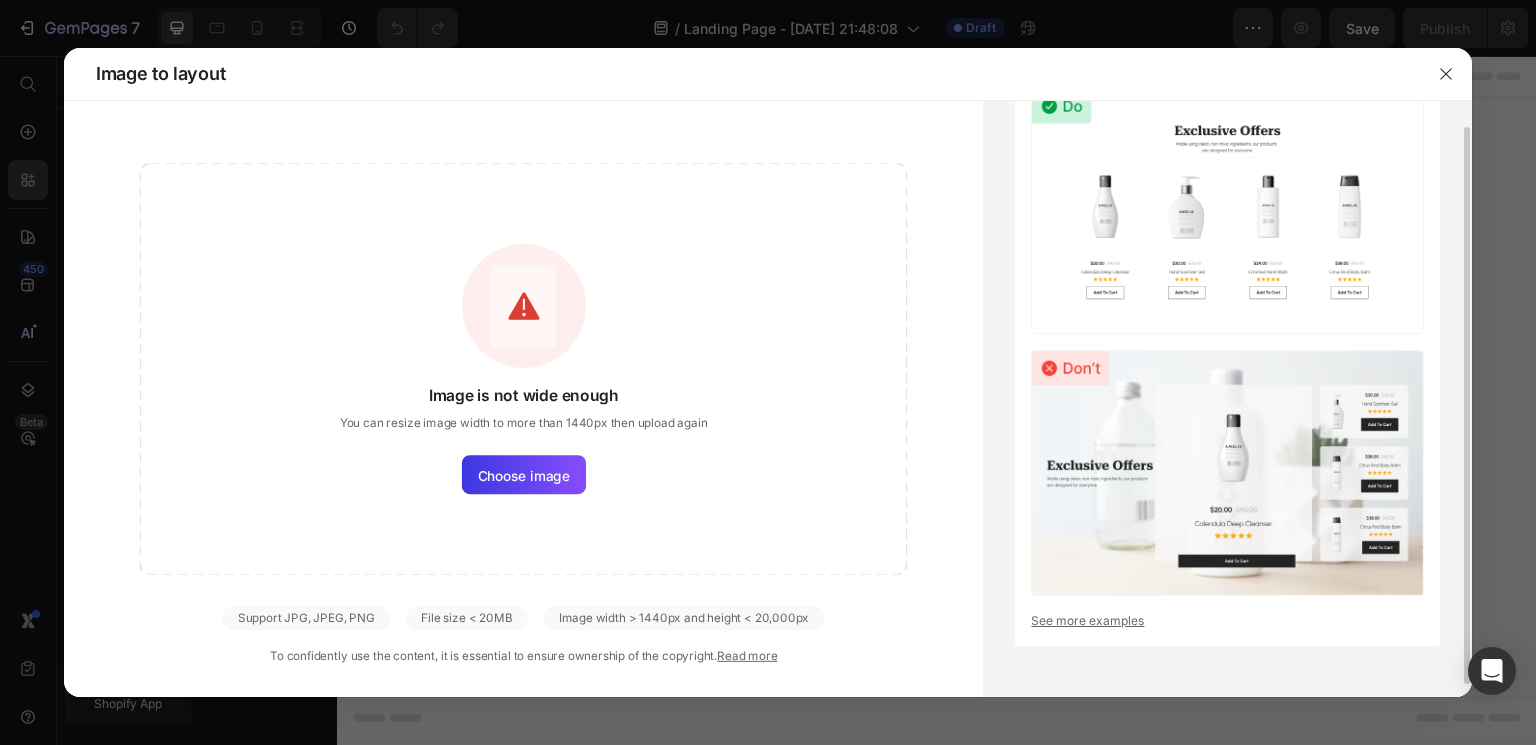 scroll, scrollTop: 0, scrollLeft: 0, axis: both 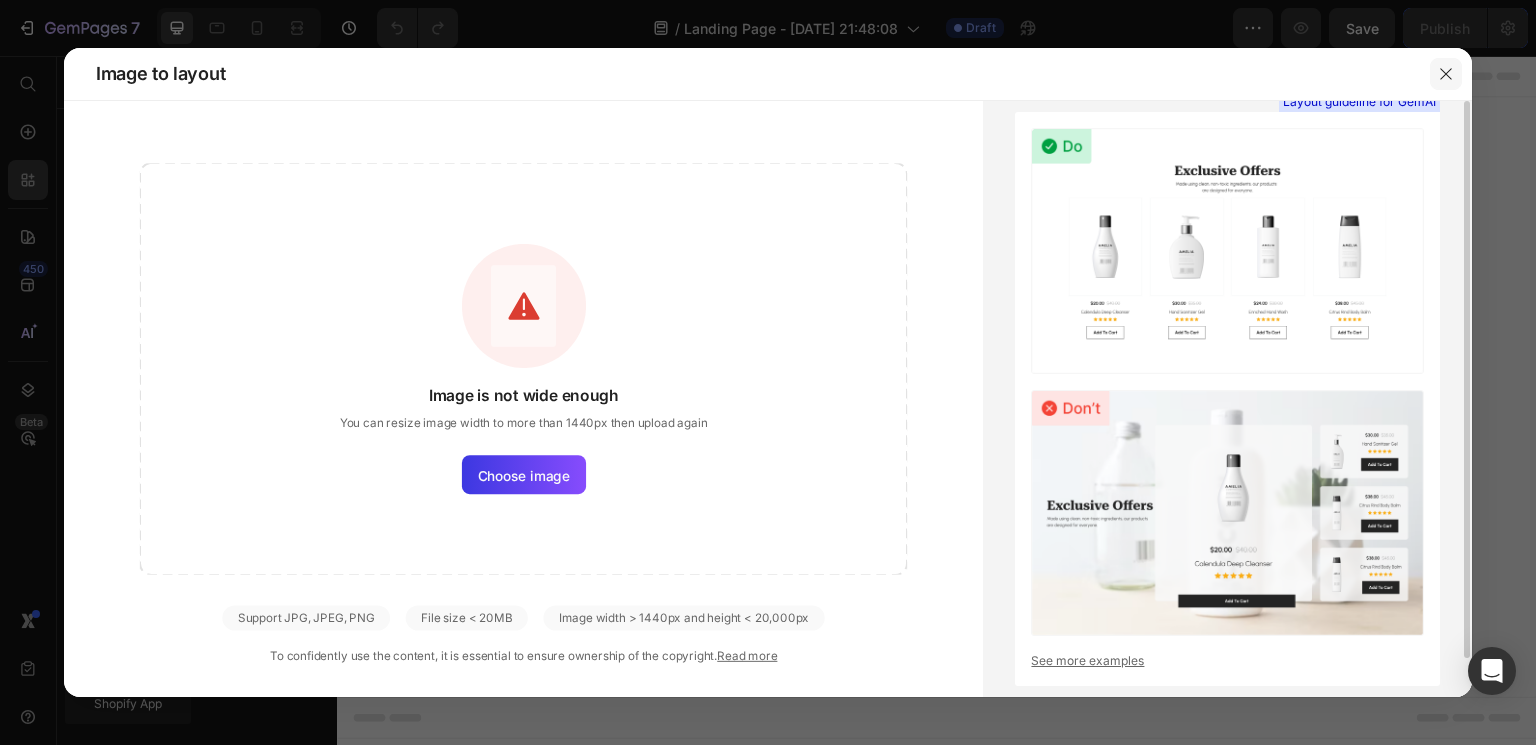 click 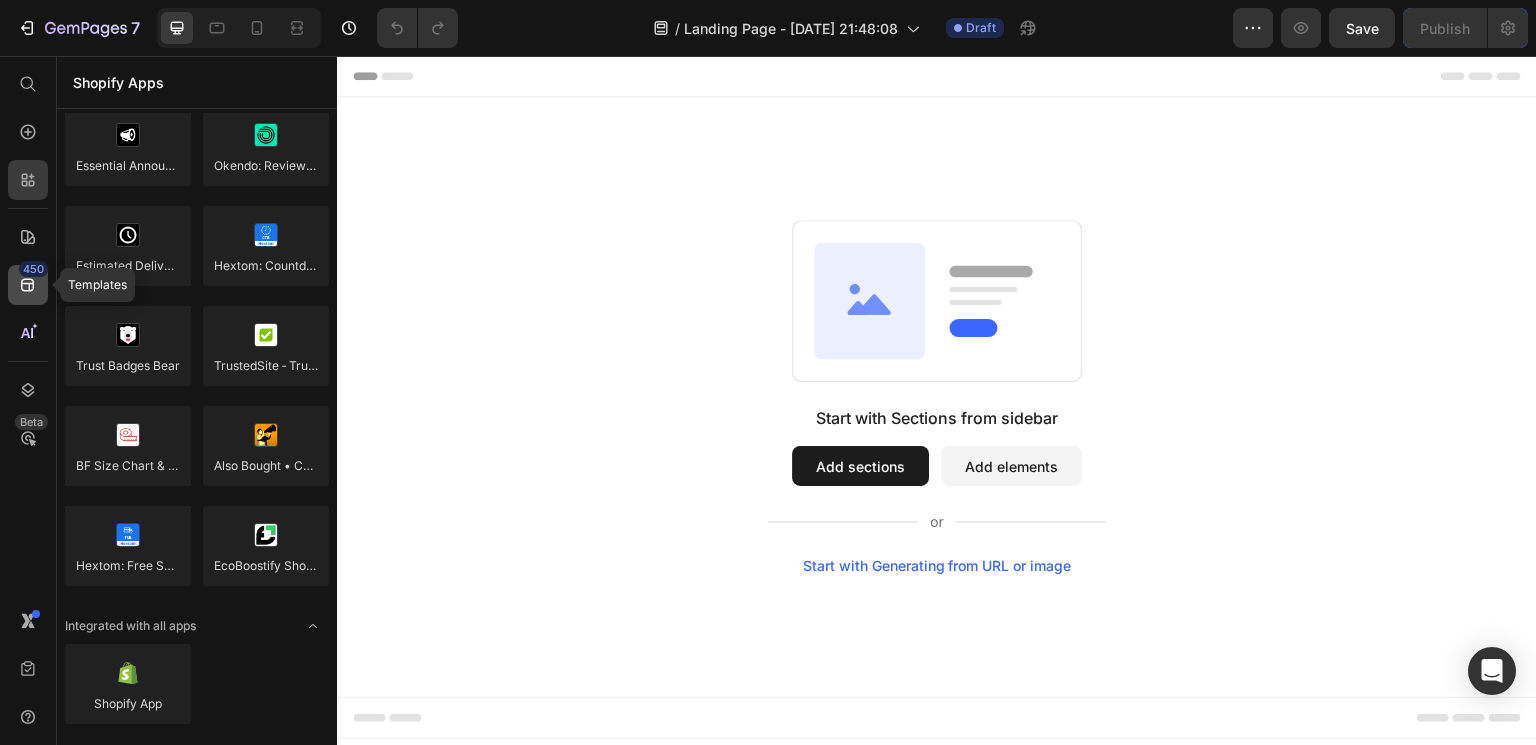 click 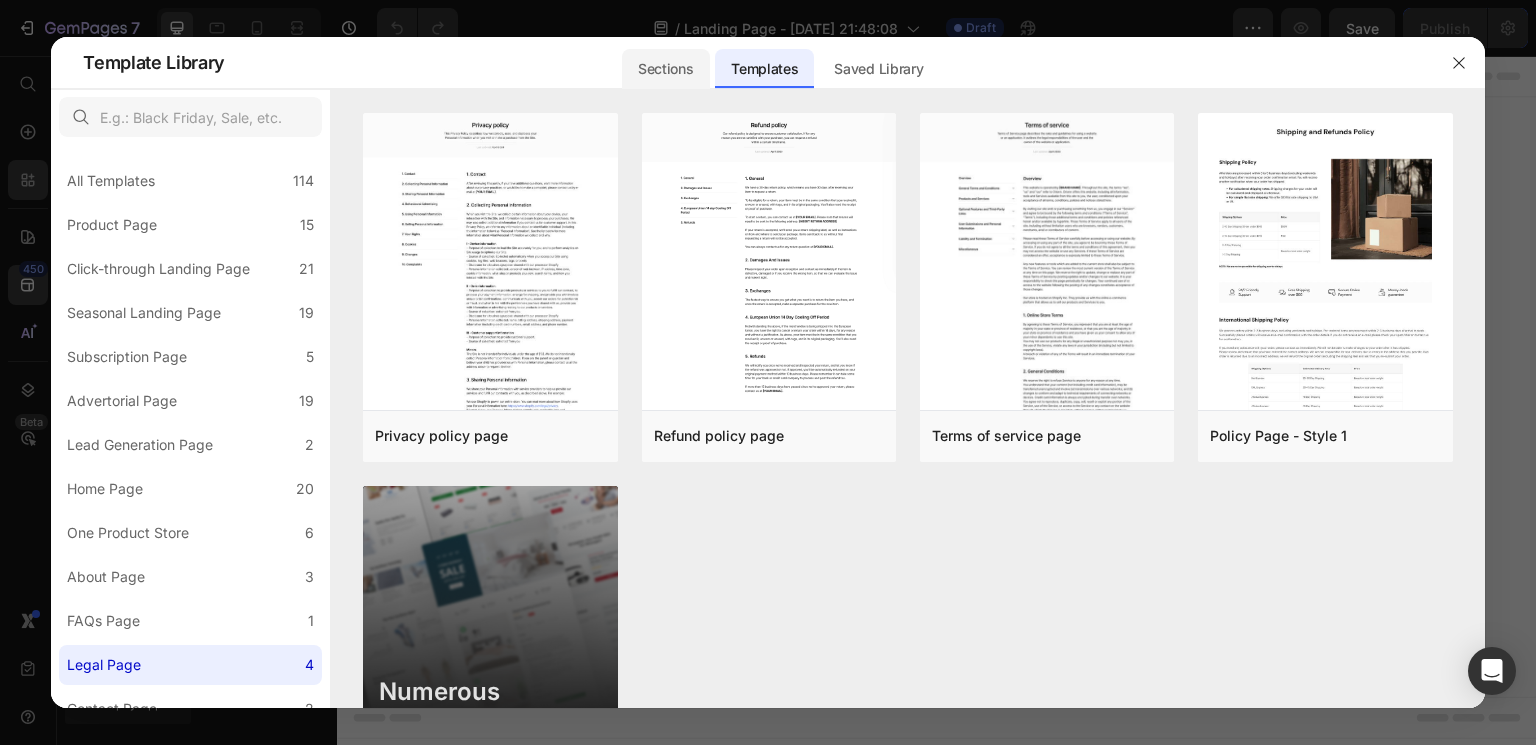 click on "Sections" 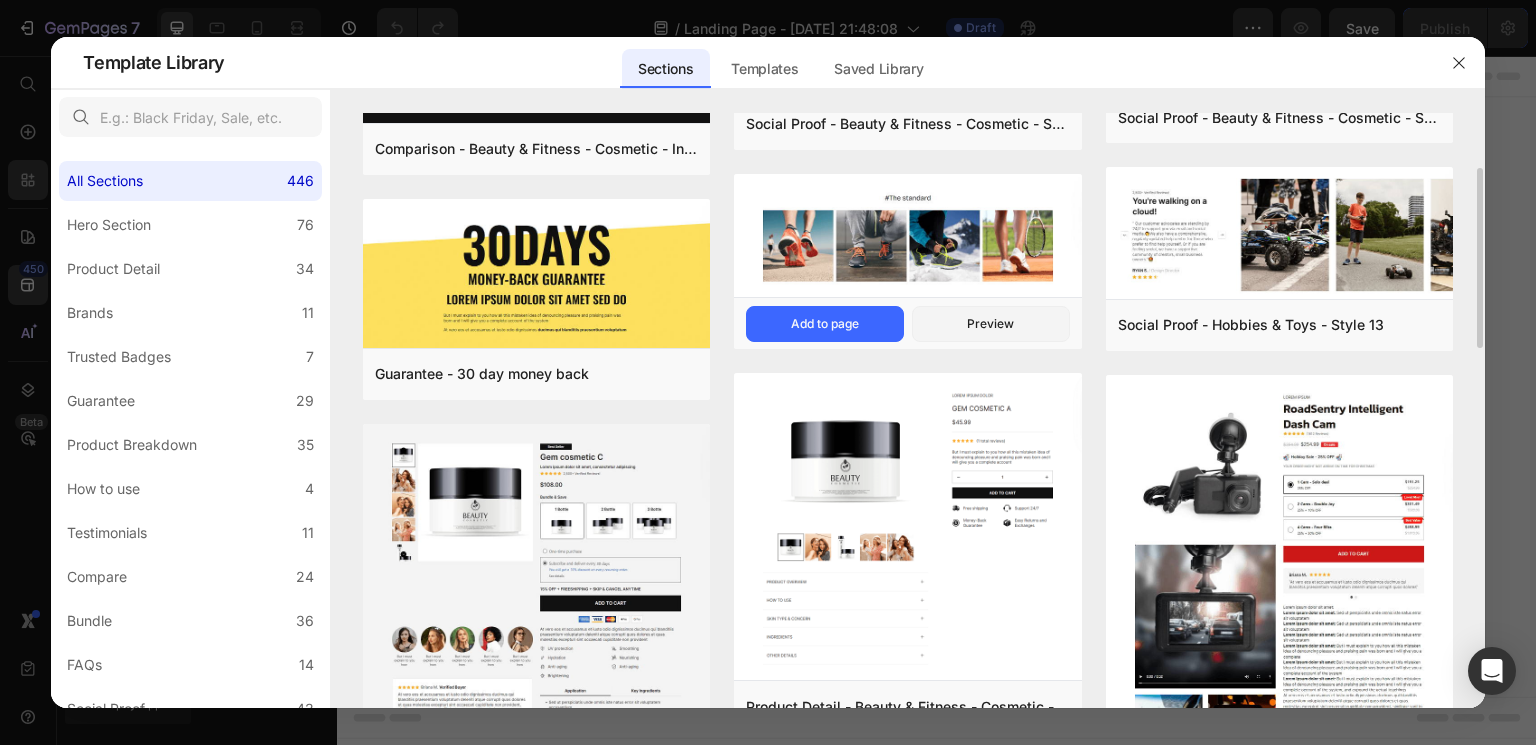 scroll, scrollTop: 182, scrollLeft: 0, axis: vertical 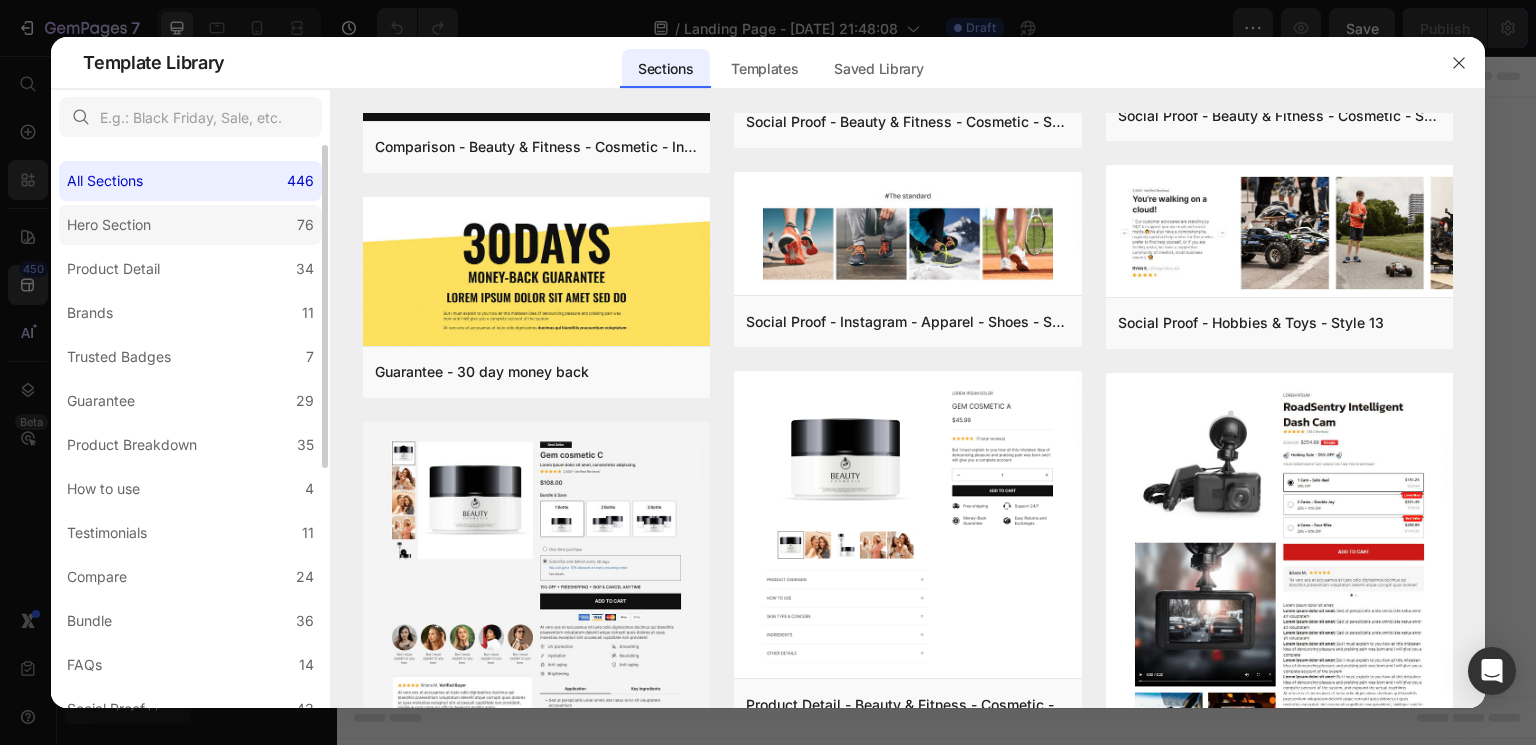 click on "Hero Section" at bounding box center [113, 225] 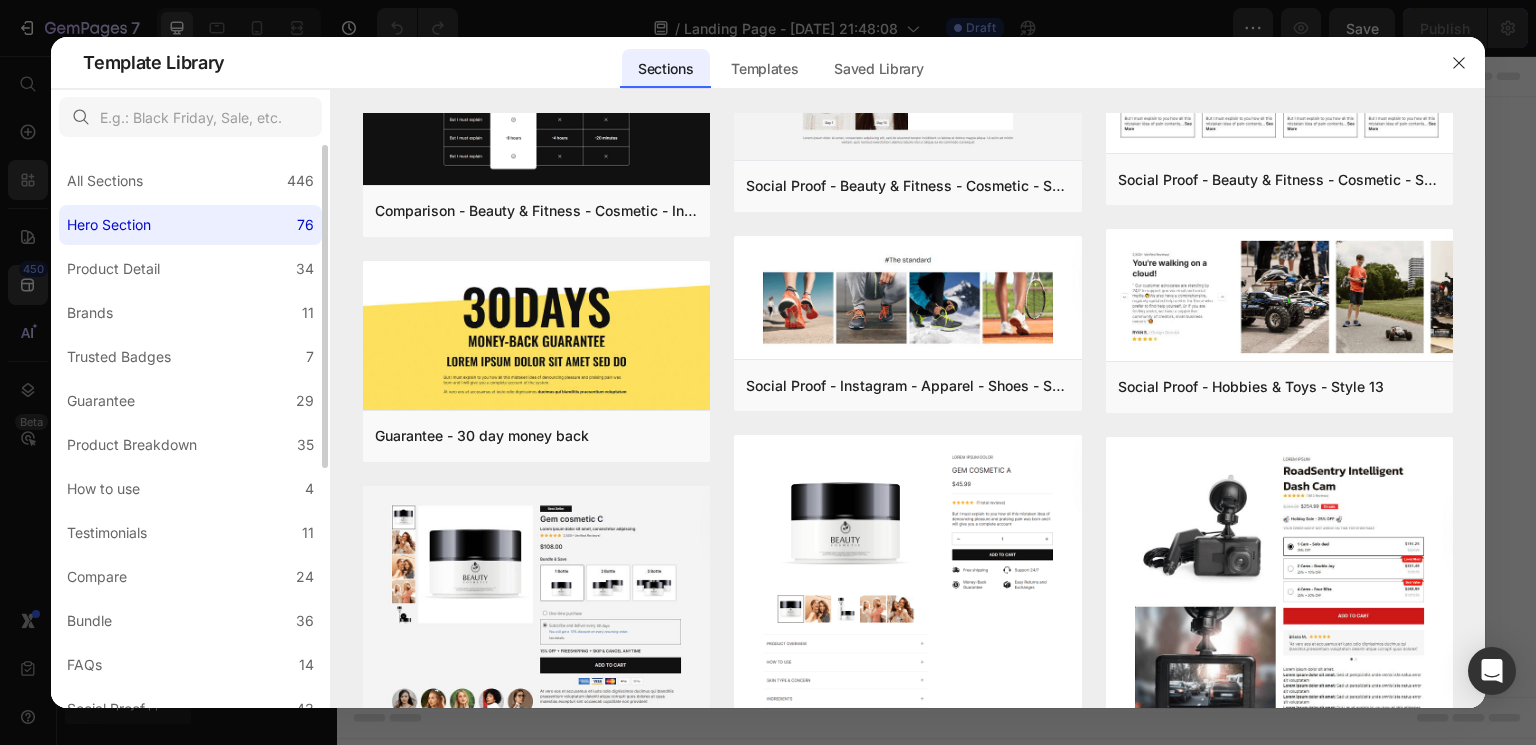 scroll, scrollTop: 0, scrollLeft: 0, axis: both 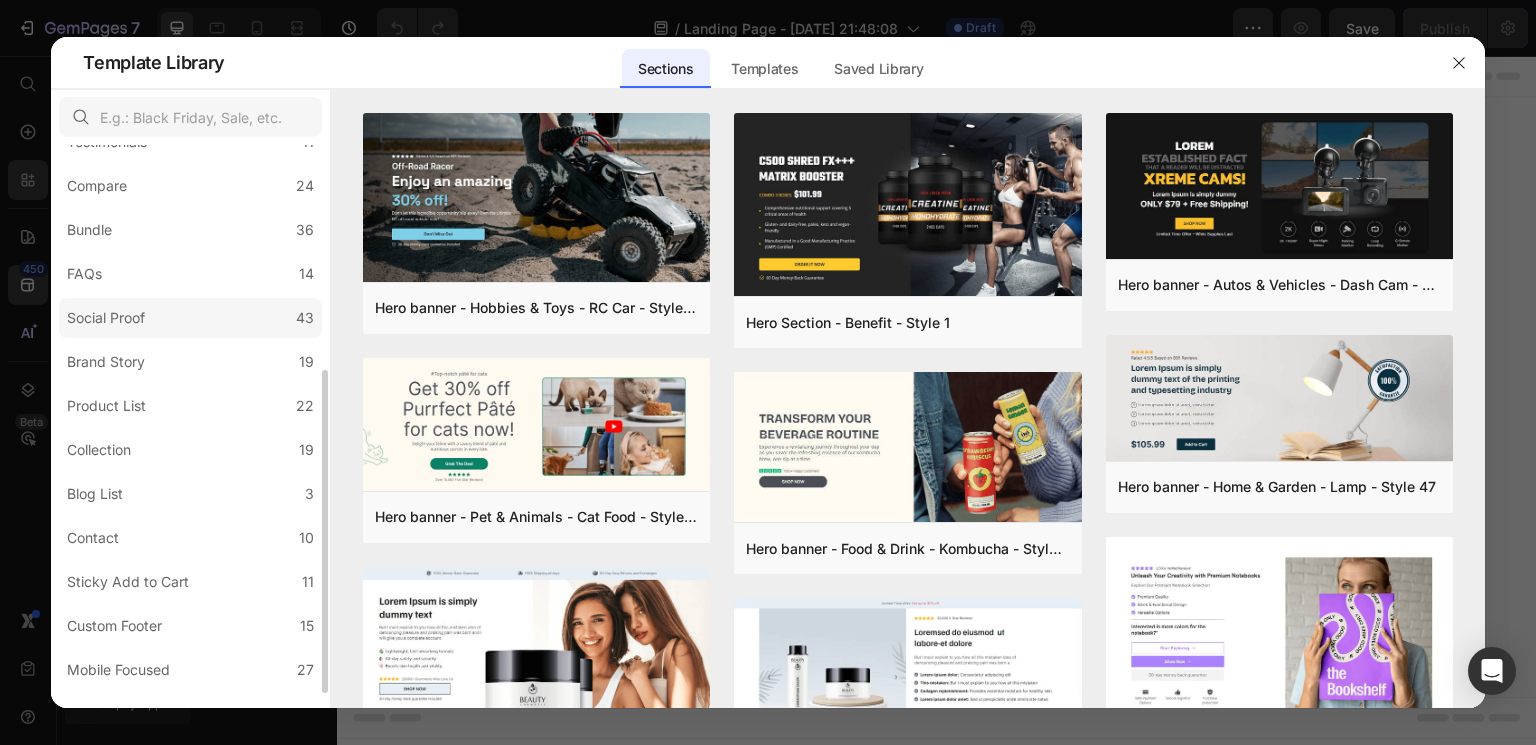 click on "Social Proof 43" 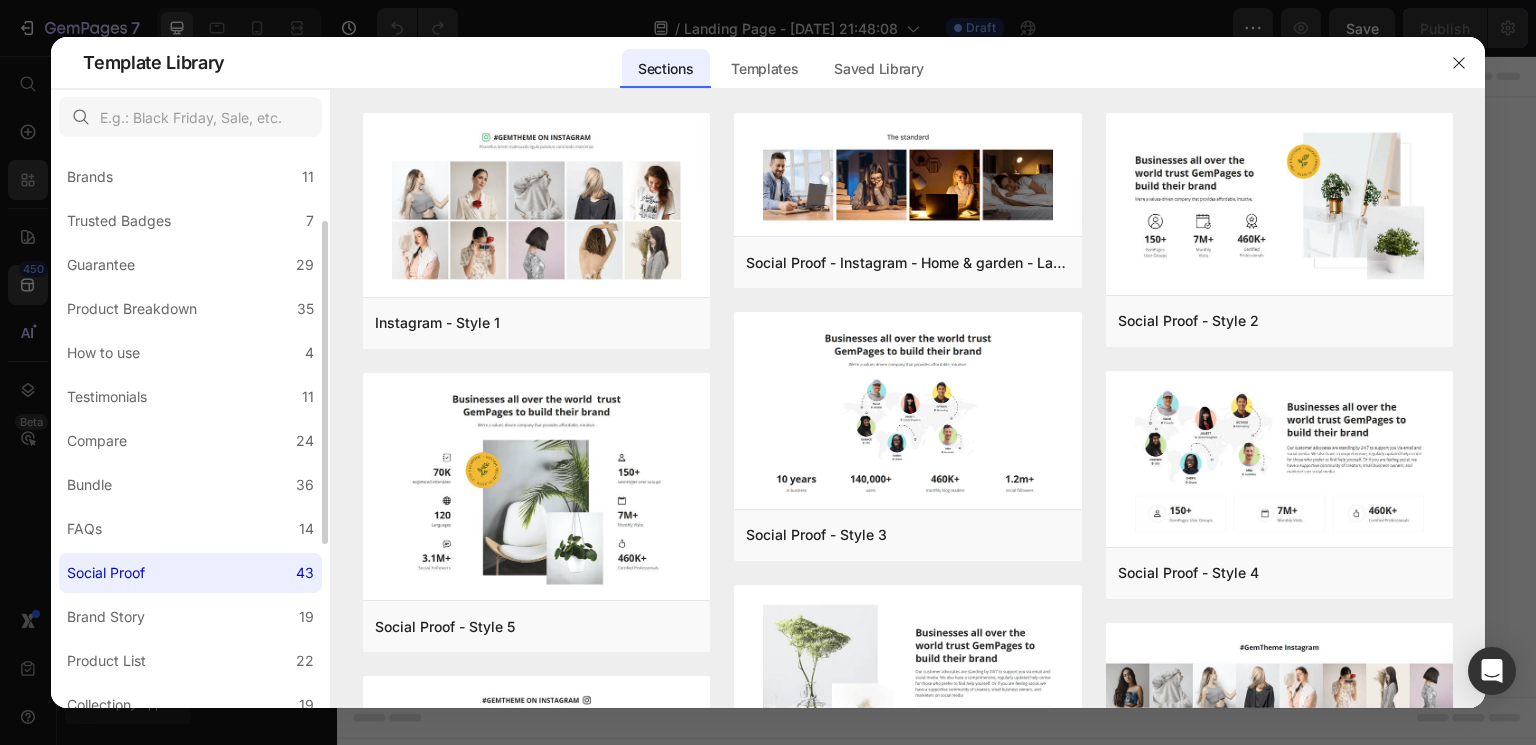 scroll, scrollTop: 122, scrollLeft: 0, axis: vertical 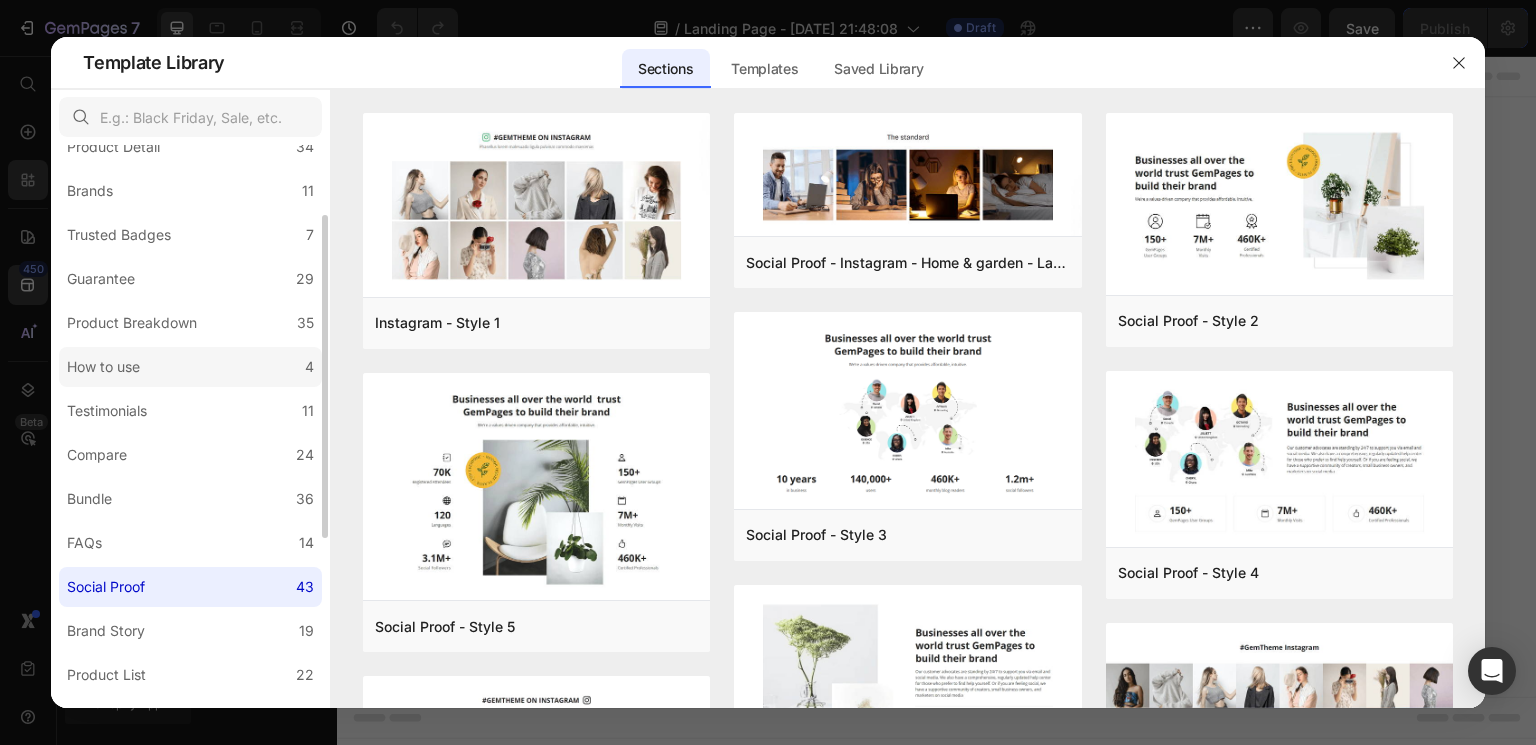 click on "How to use 4" 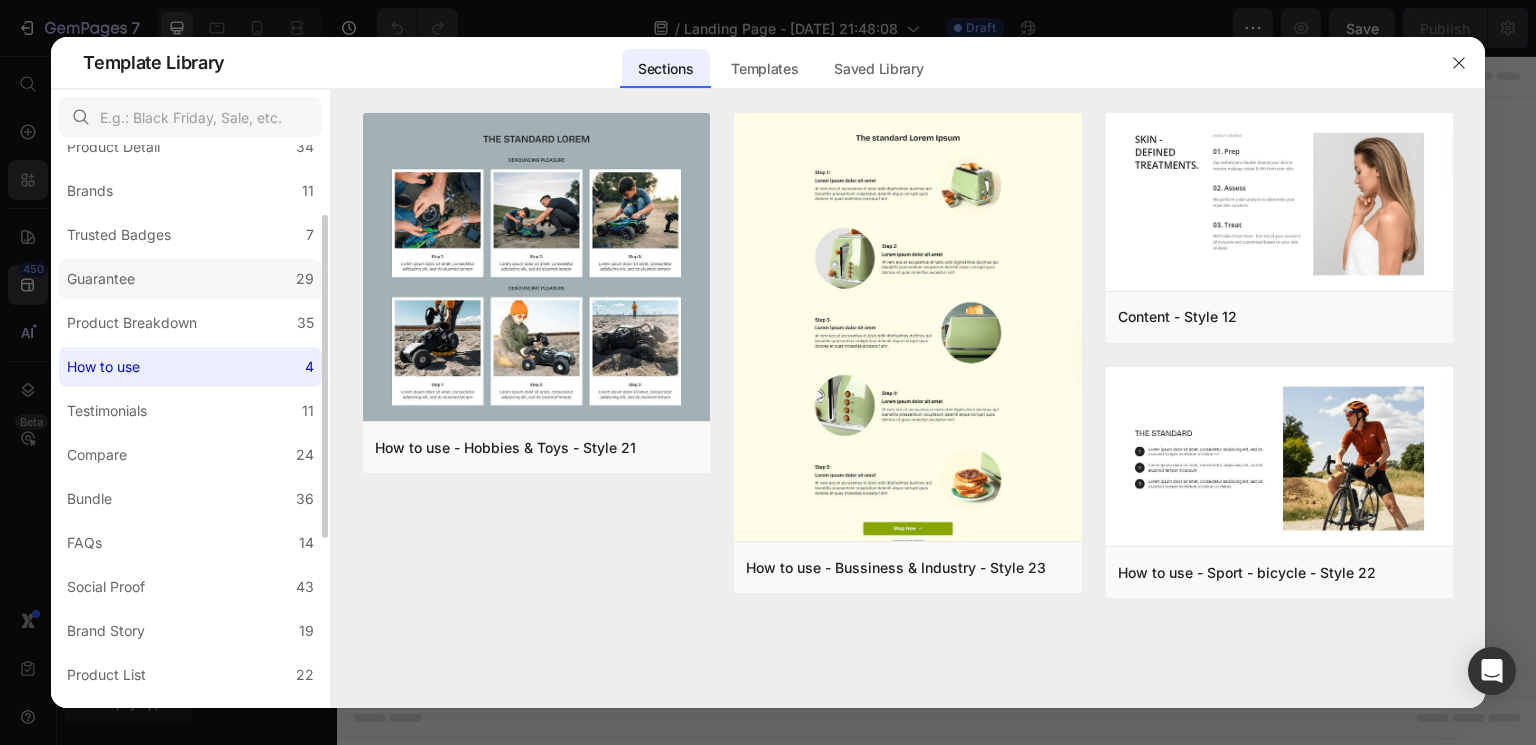 click on "Guarantee 29" 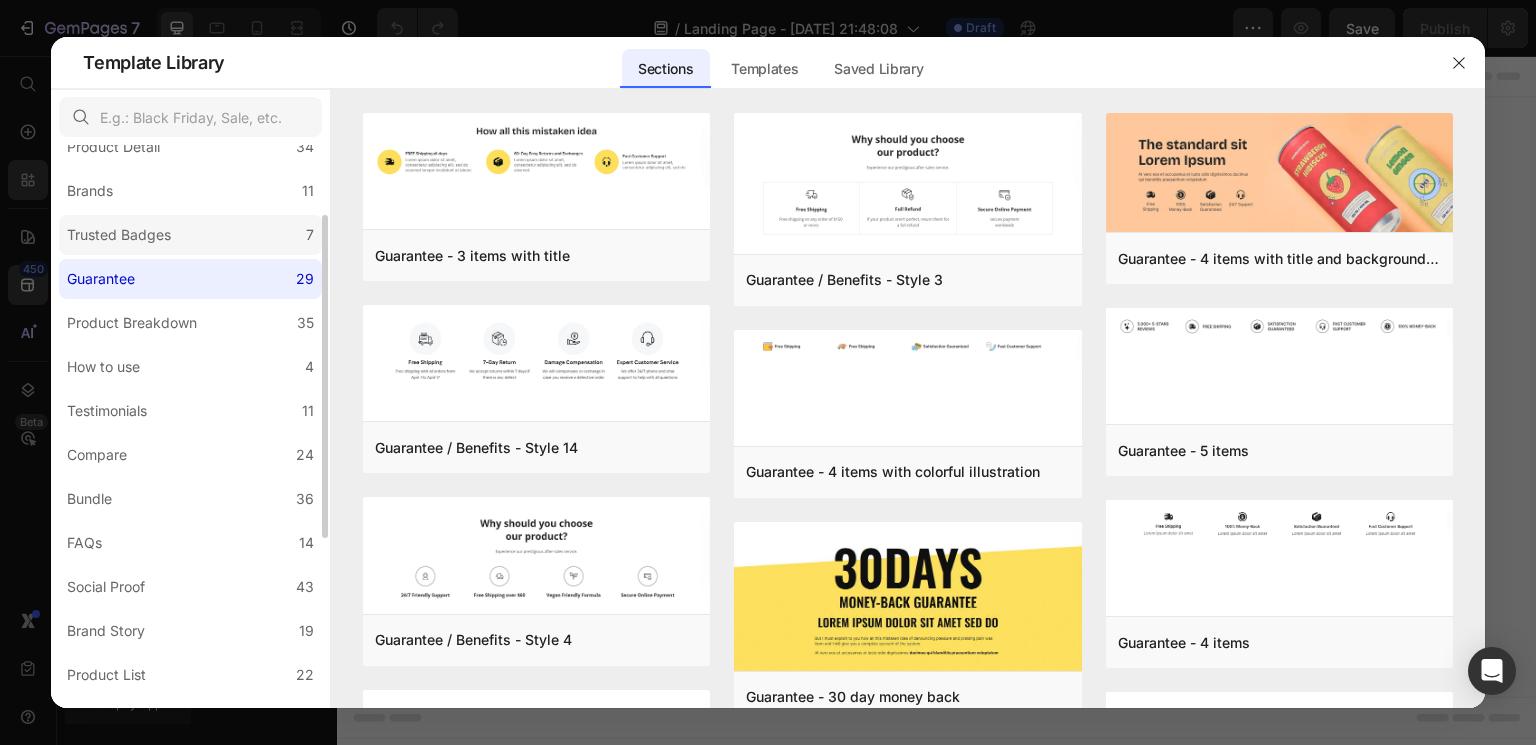 click on "Trusted Badges" at bounding box center (123, 235) 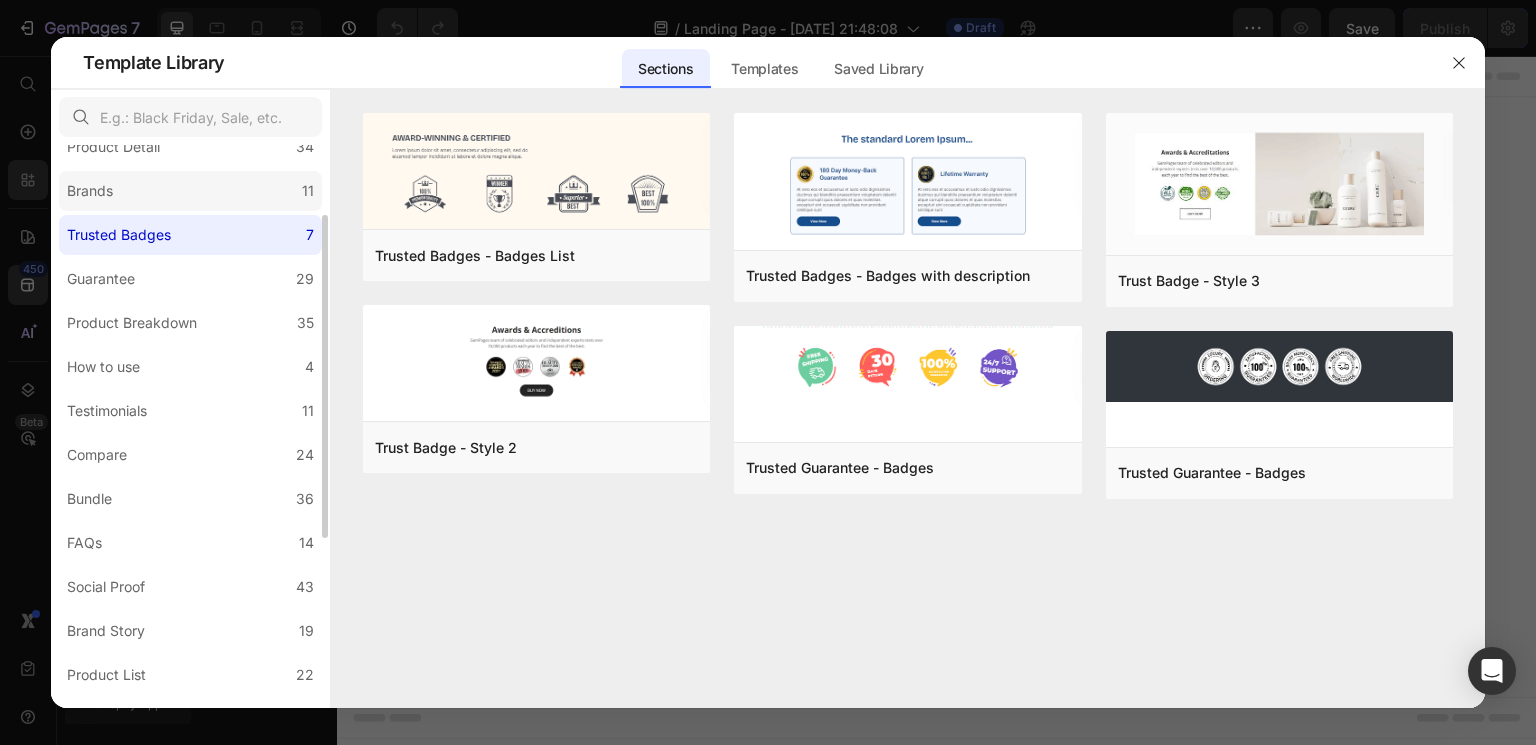 scroll, scrollTop: 0, scrollLeft: 0, axis: both 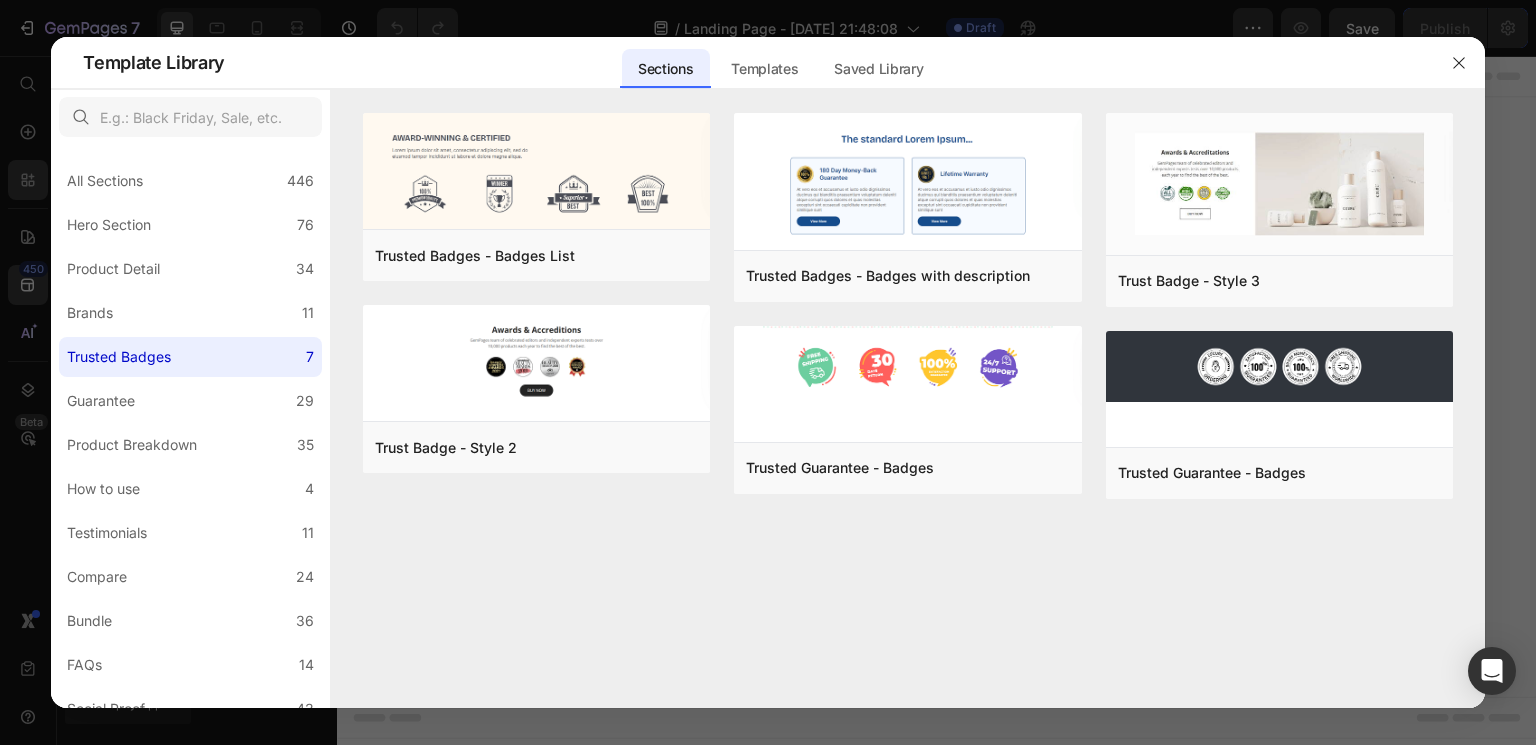 click at bounding box center (190, 117) 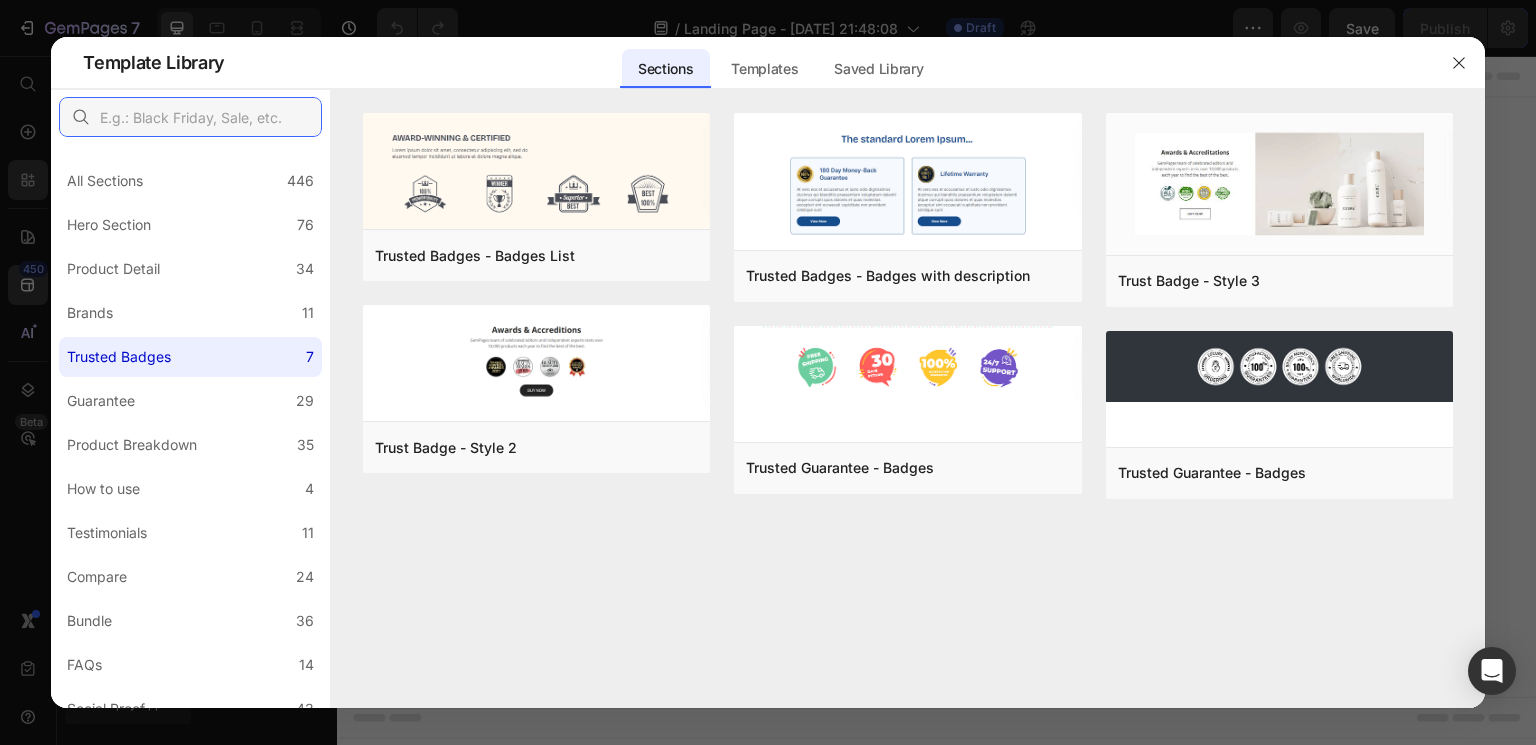 click at bounding box center [190, 117] 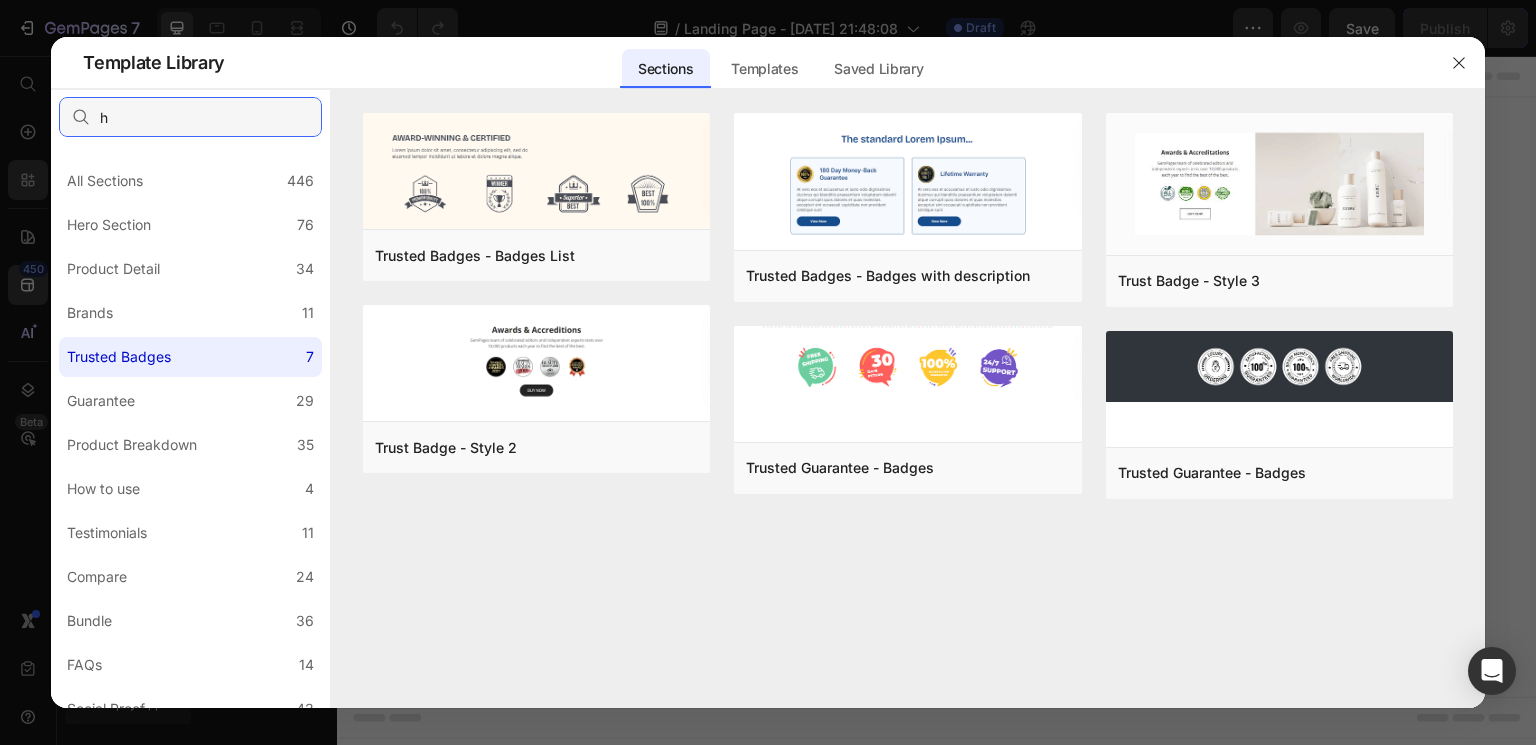 click on "h" at bounding box center (190, 117) 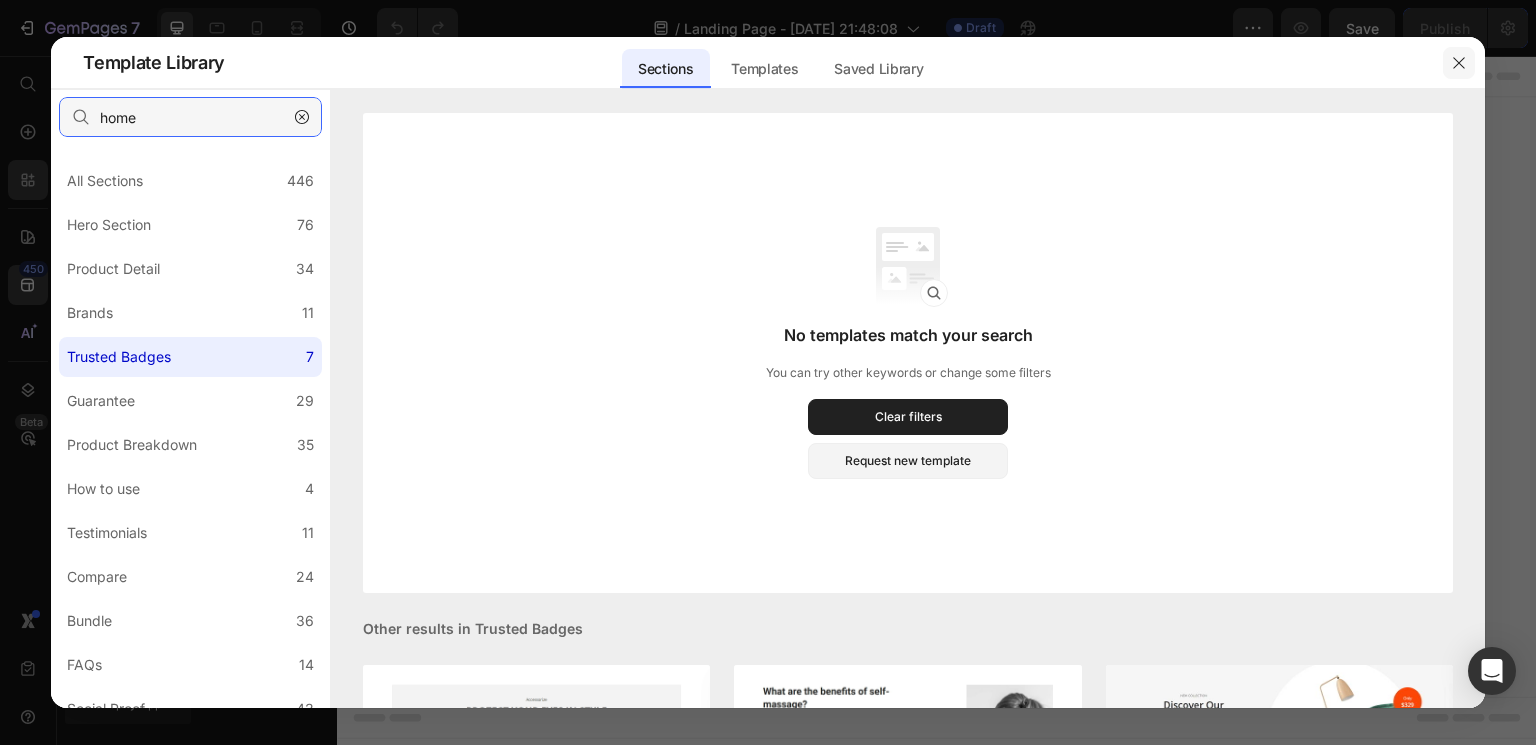 type on "home" 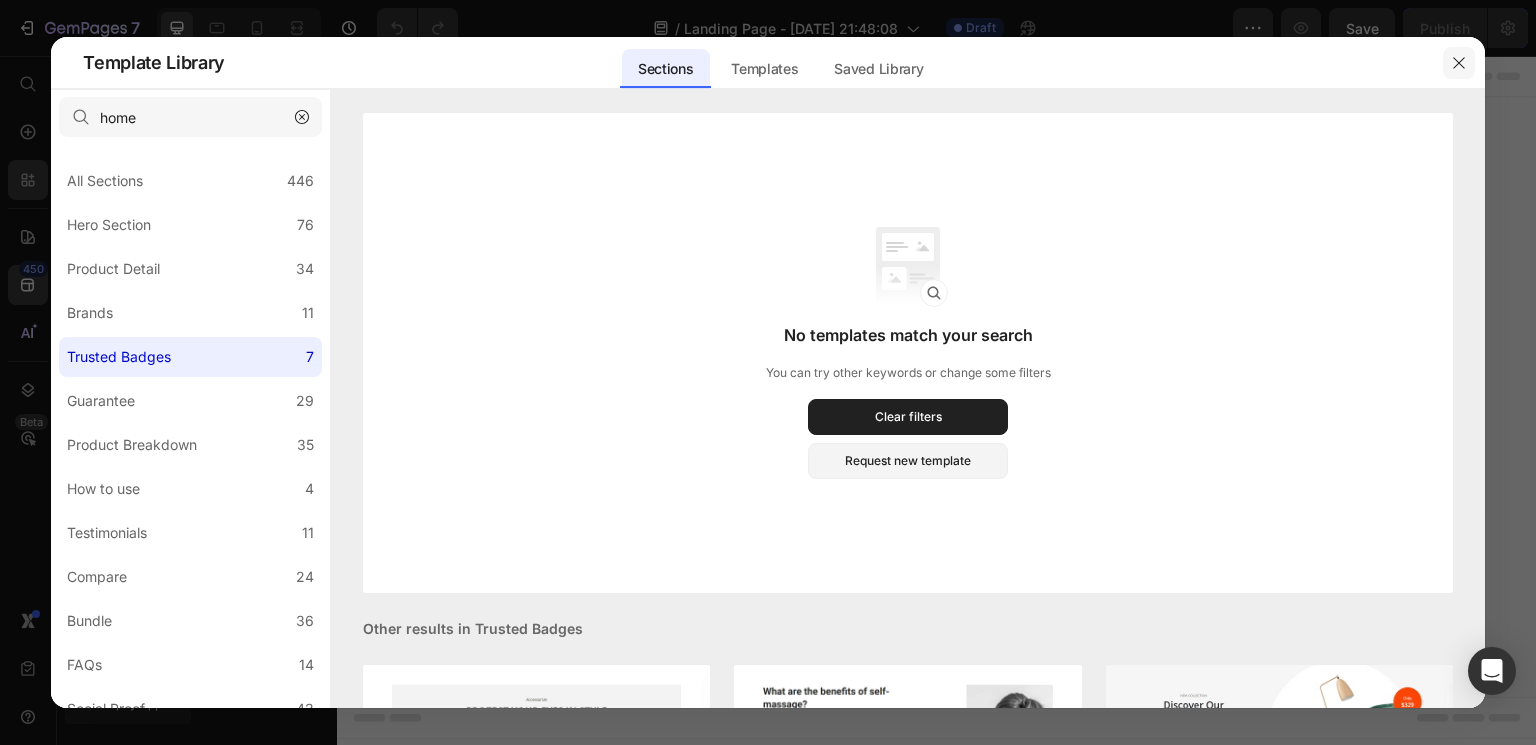 click 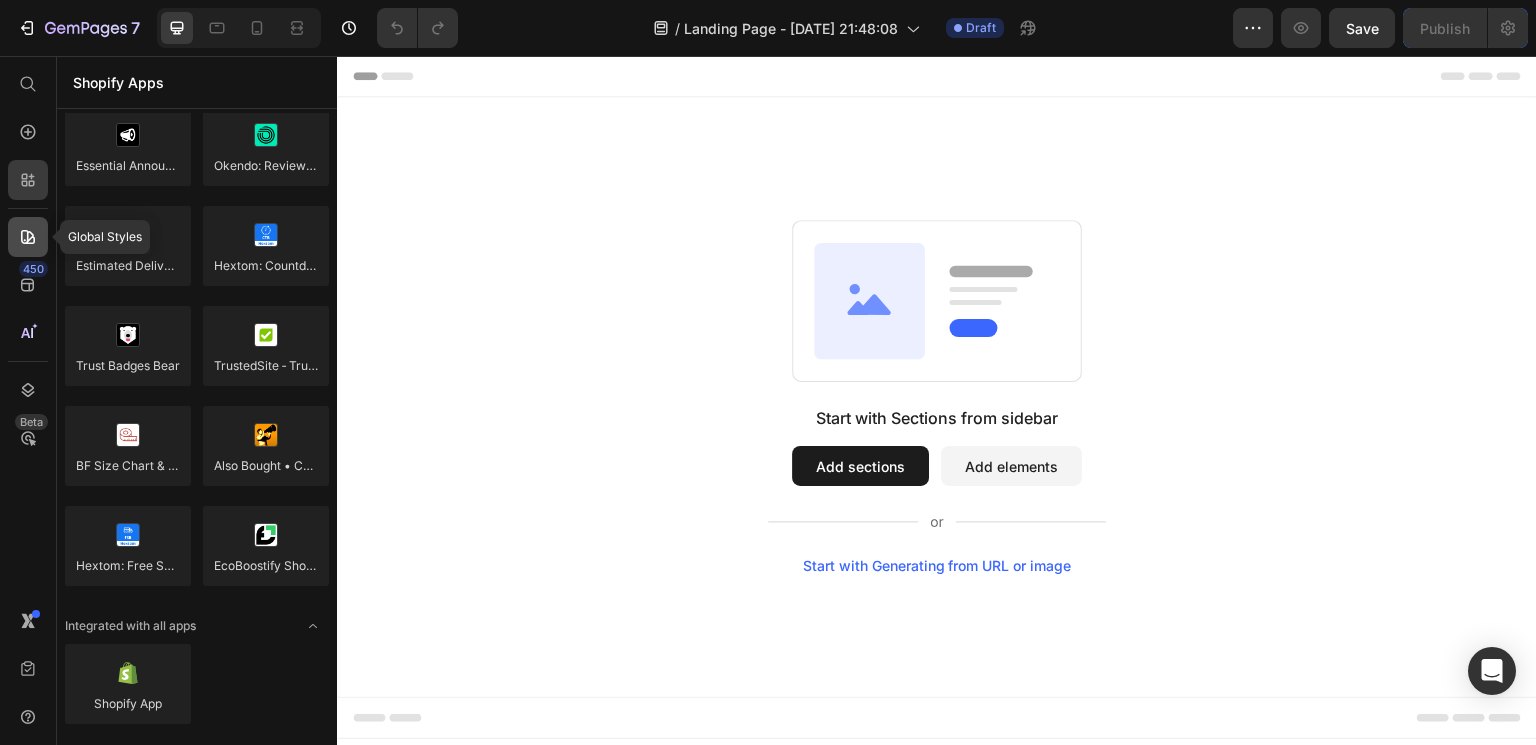 click 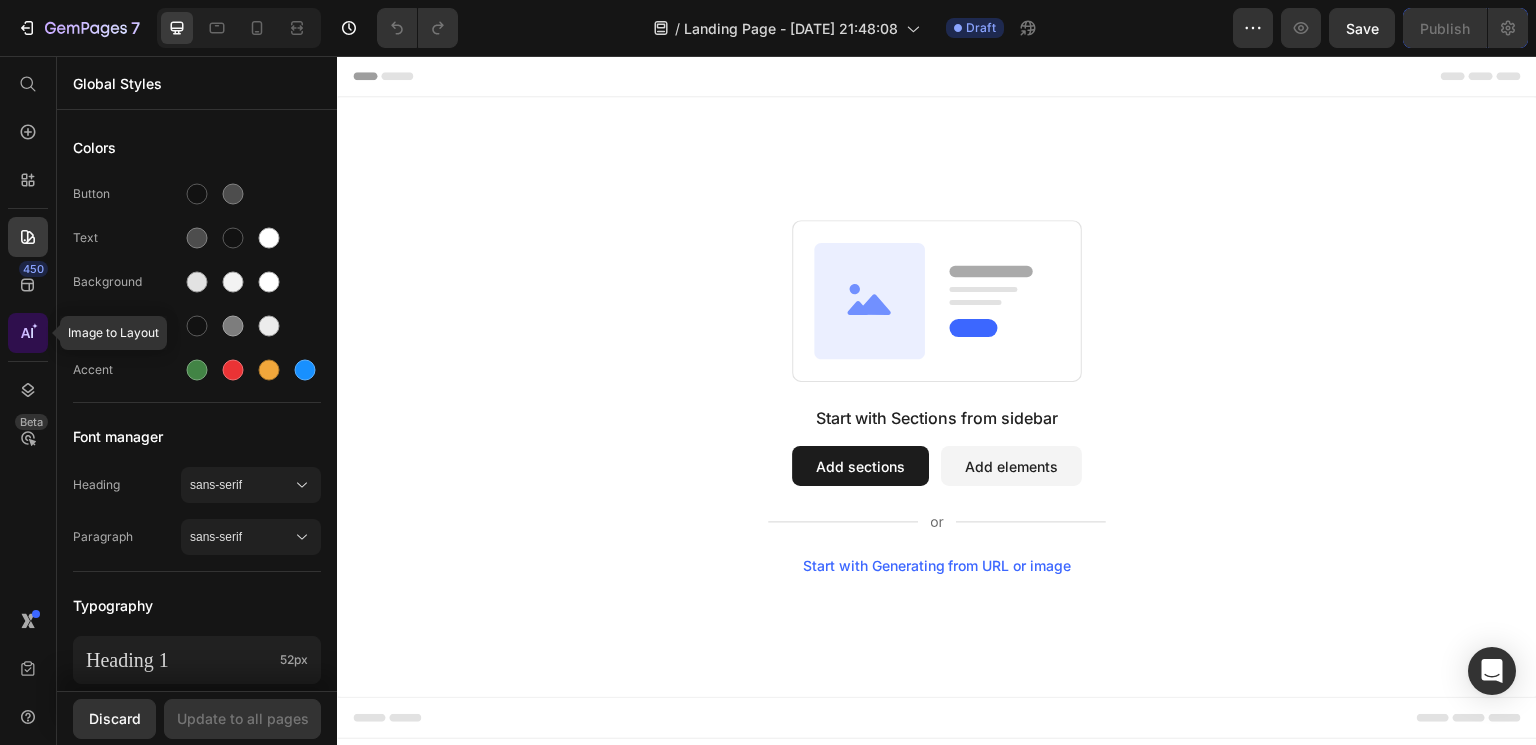 click 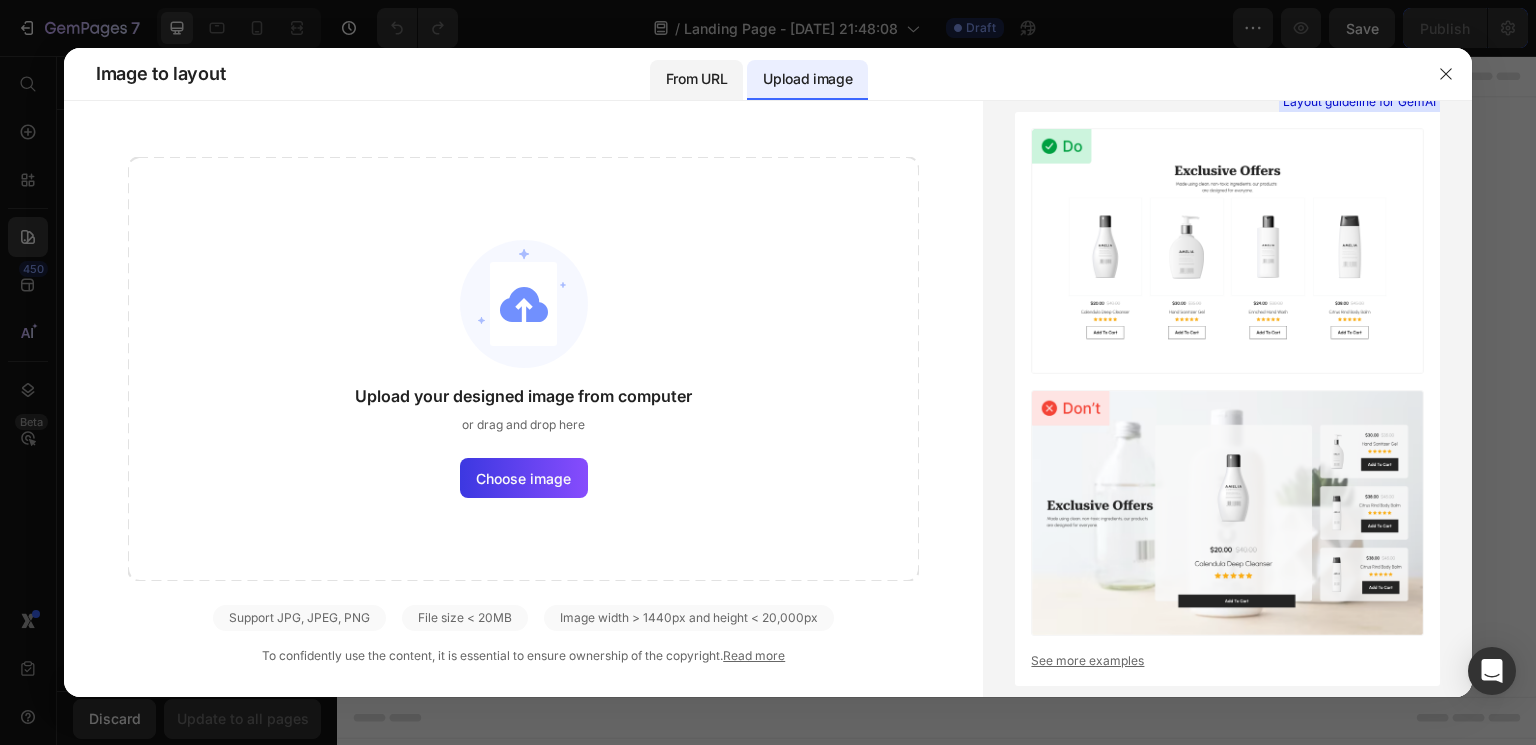 click on "From URL" at bounding box center (696, 79) 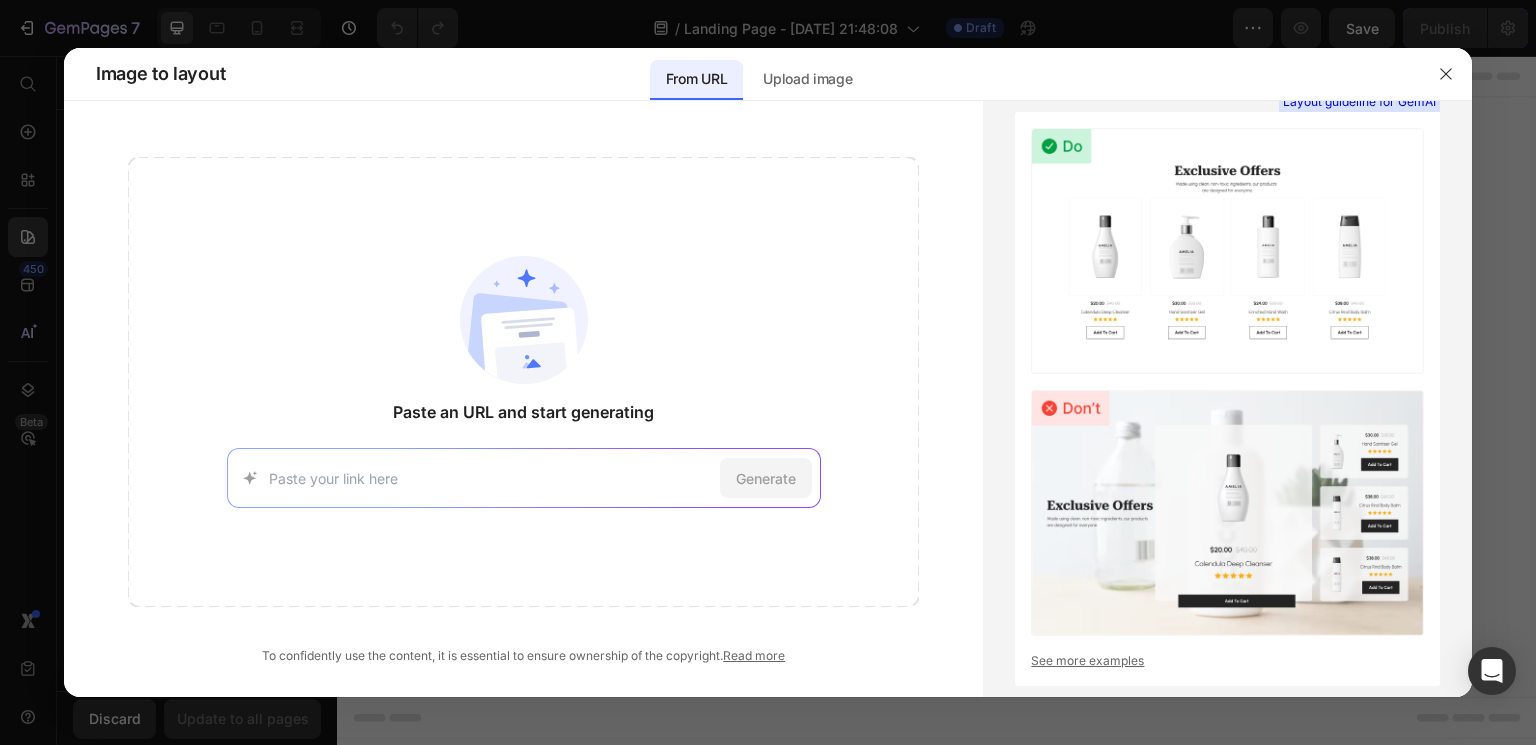 paste on "[URL][DOMAIN_NAME]" 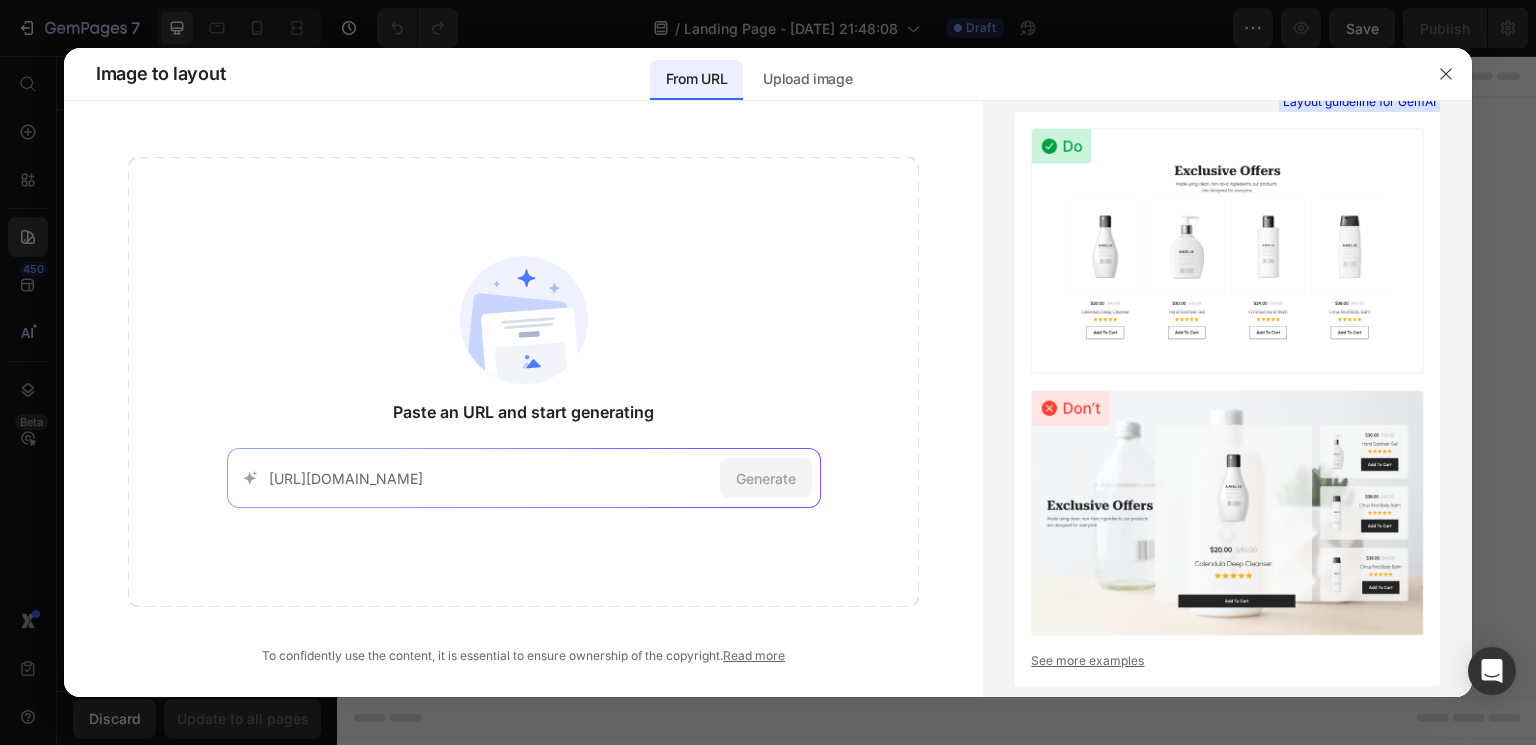 scroll, scrollTop: 0, scrollLeft: 290, axis: horizontal 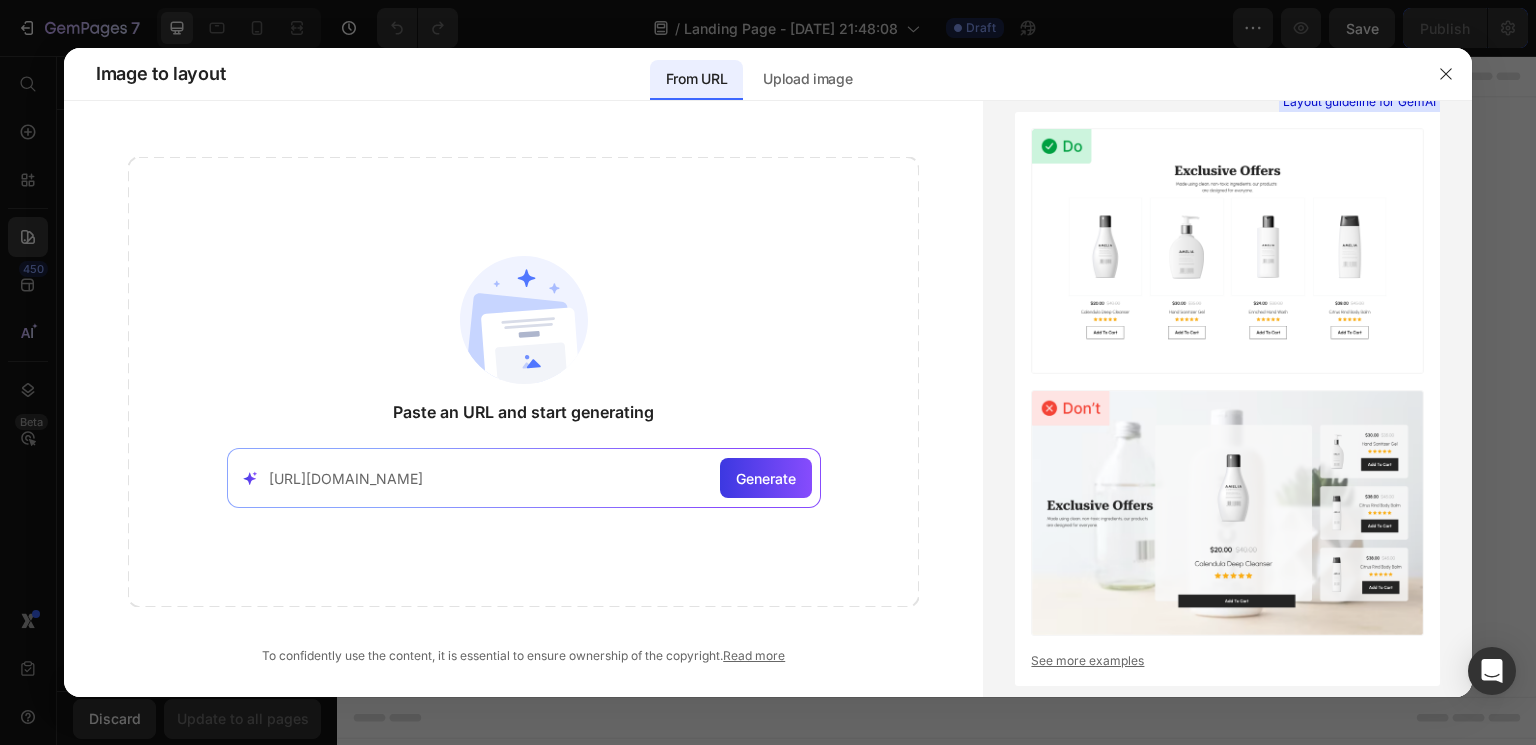 type on "[URL][DOMAIN_NAME]" 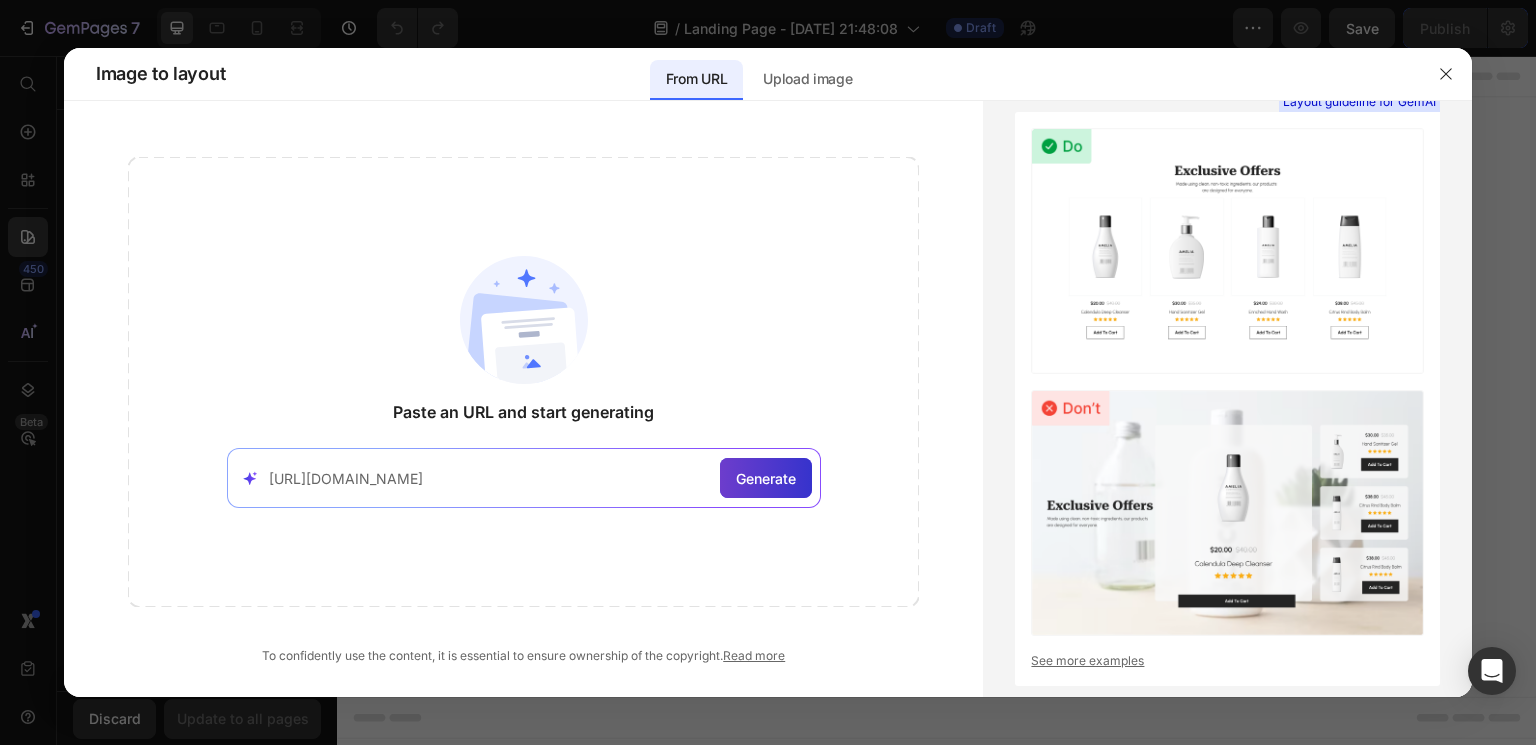 click on "Generate" at bounding box center [766, 478] 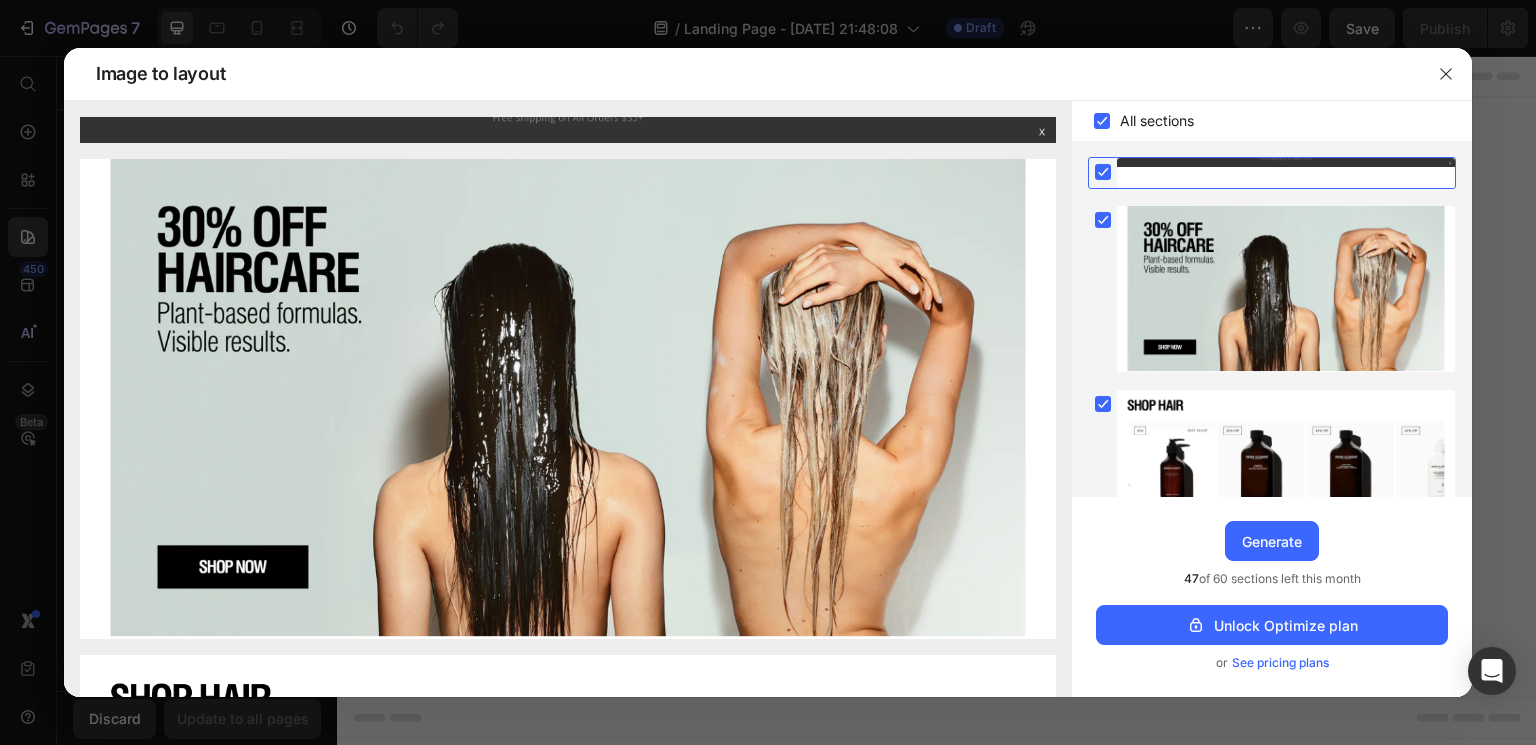 click at bounding box center (568, 399) 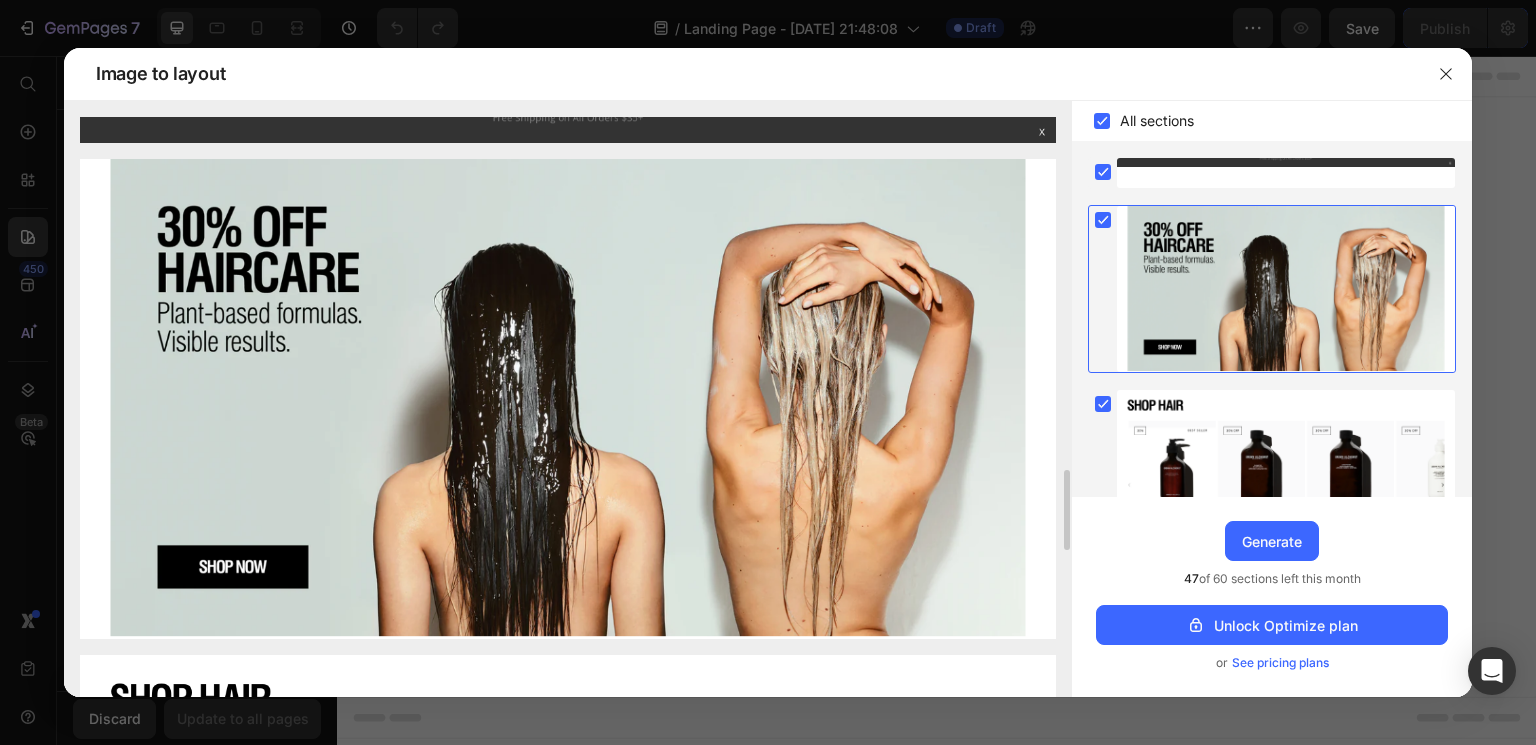 scroll, scrollTop: 434, scrollLeft: 0, axis: vertical 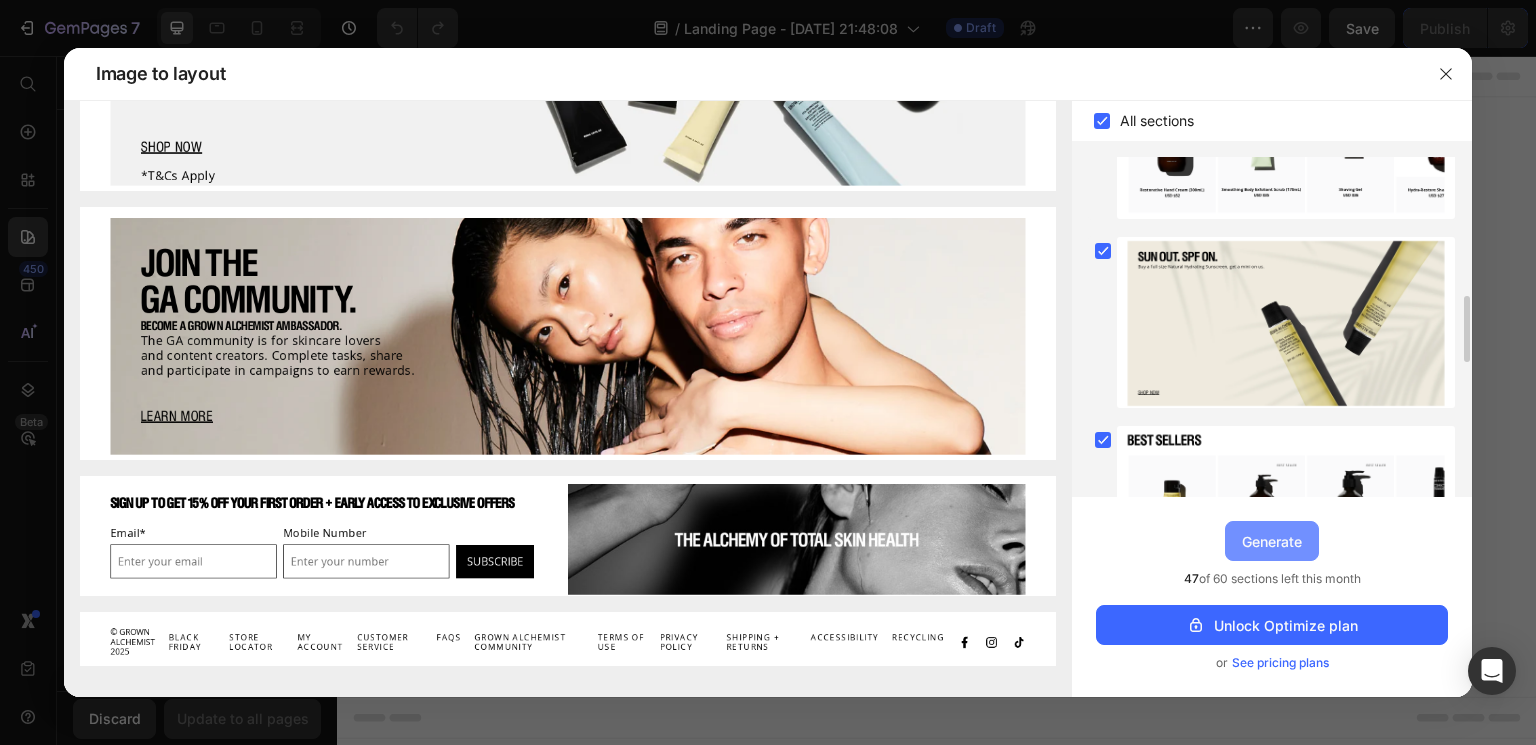 click on "Generate" at bounding box center (1272, 541) 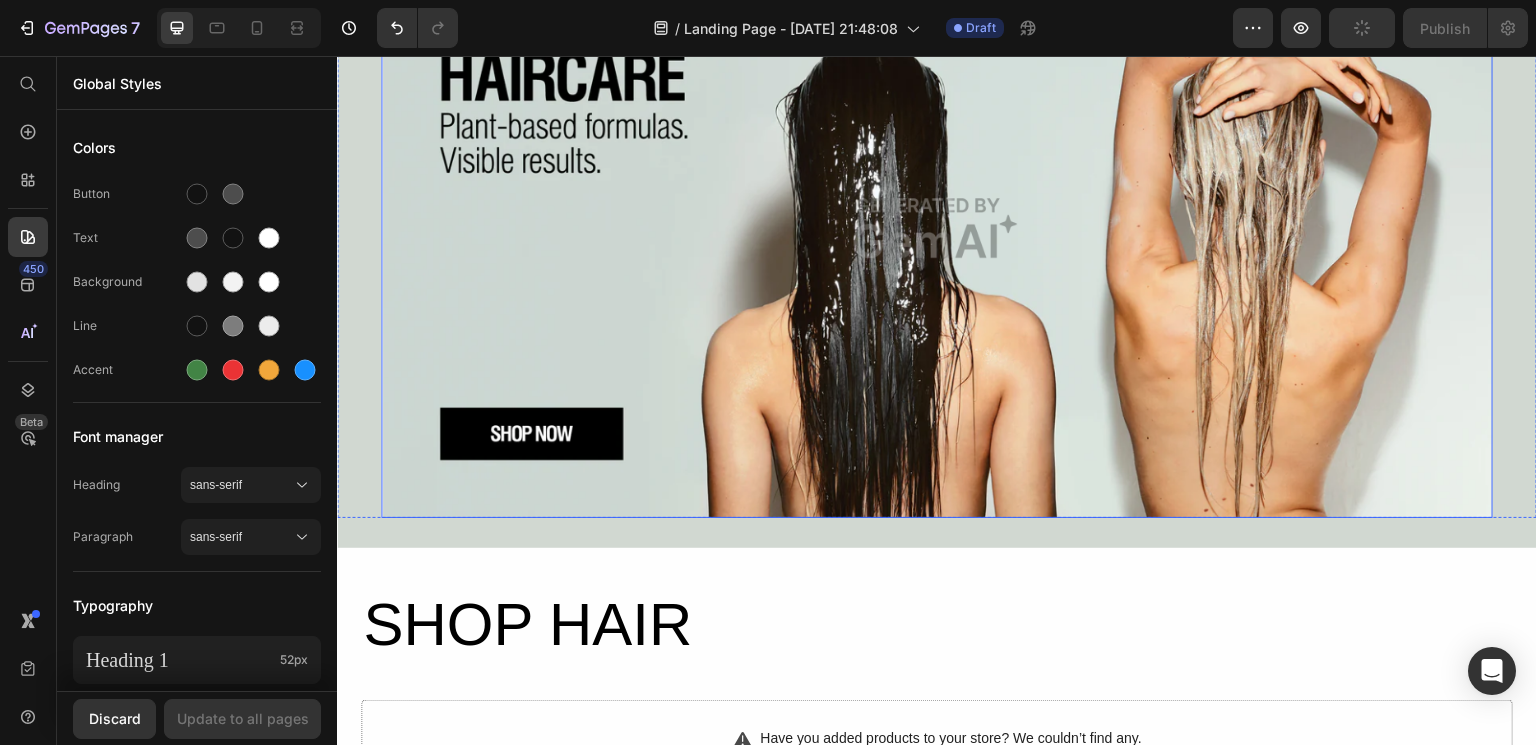scroll, scrollTop: 0, scrollLeft: 0, axis: both 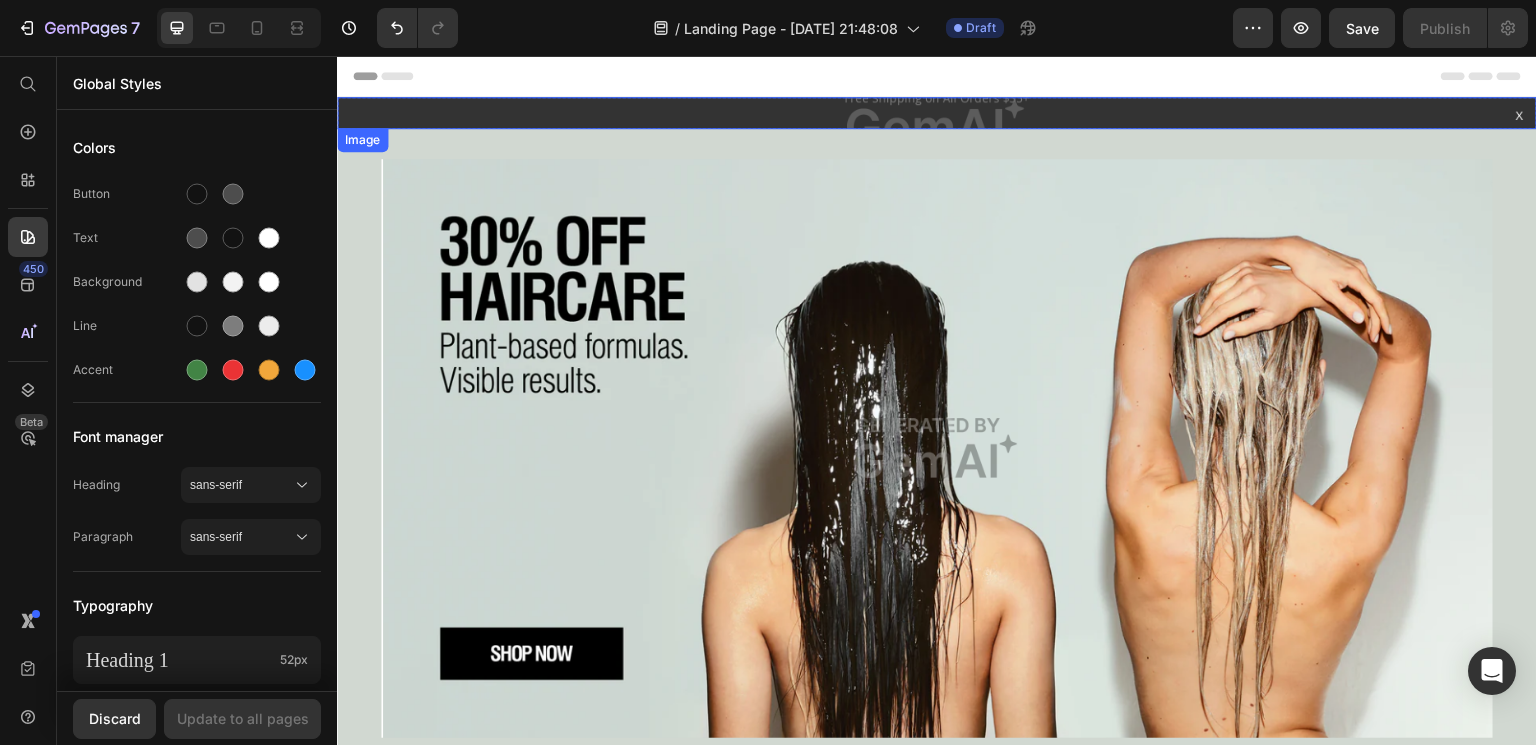 click at bounding box center (937, 113) 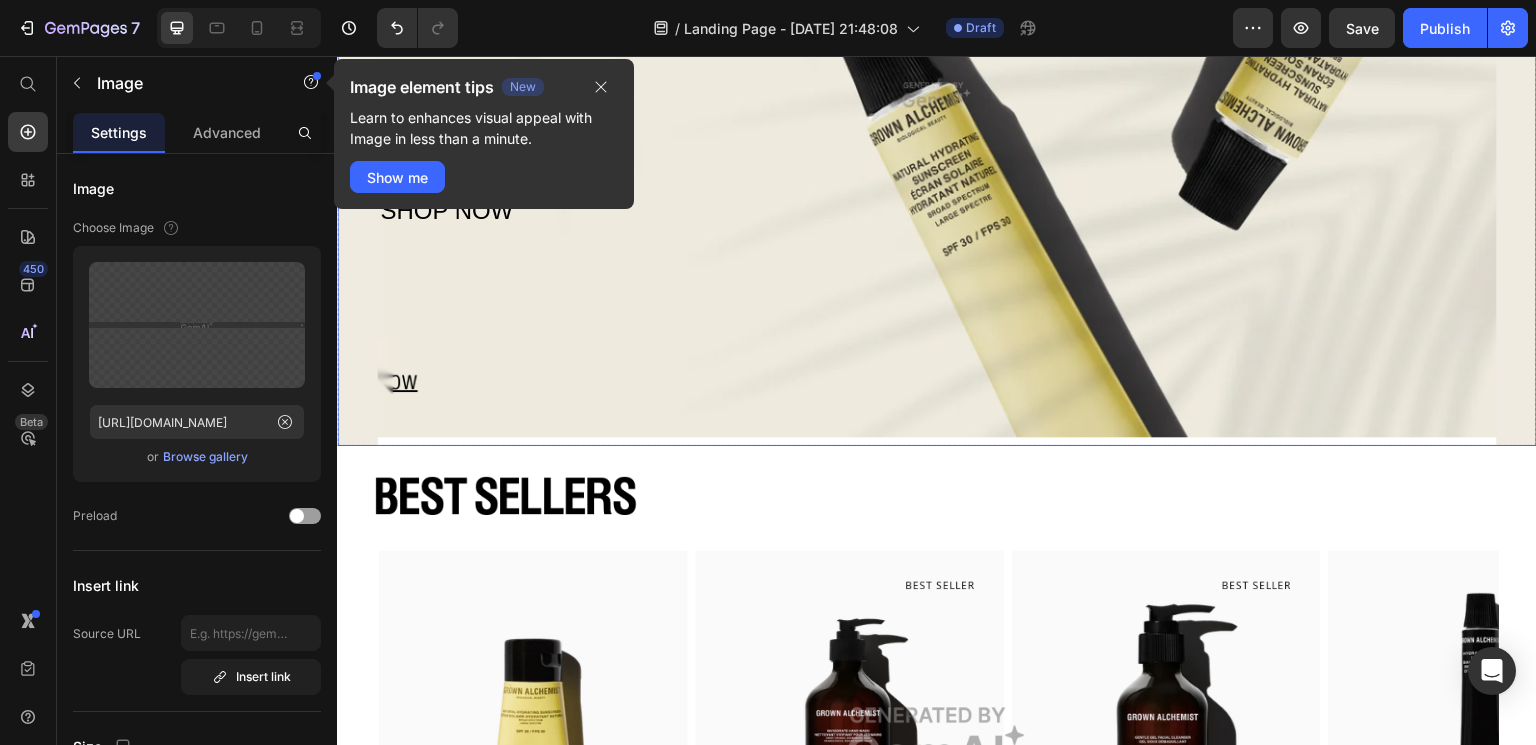 scroll, scrollTop: 2589, scrollLeft: 0, axis: vertical 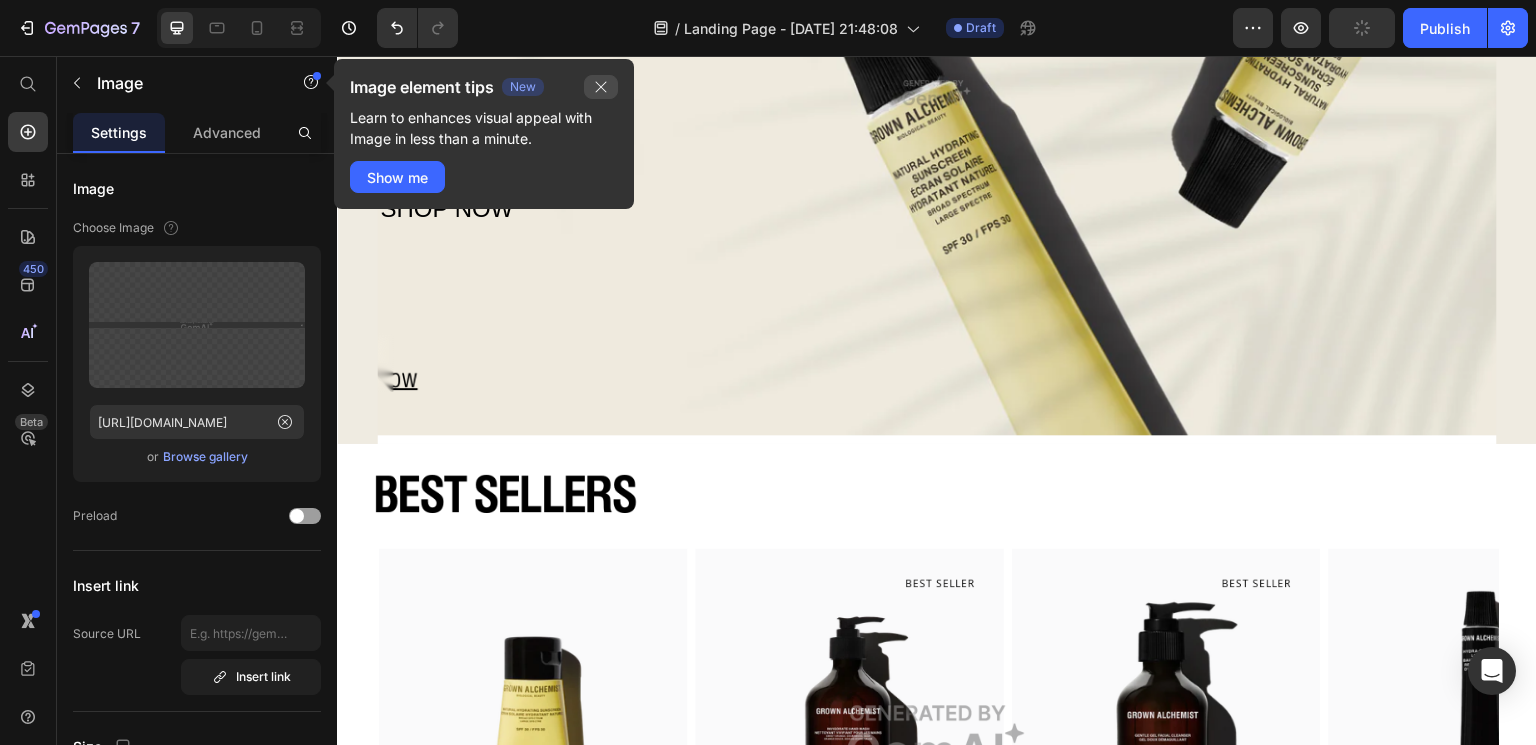 click at bounding box center (601, 87) 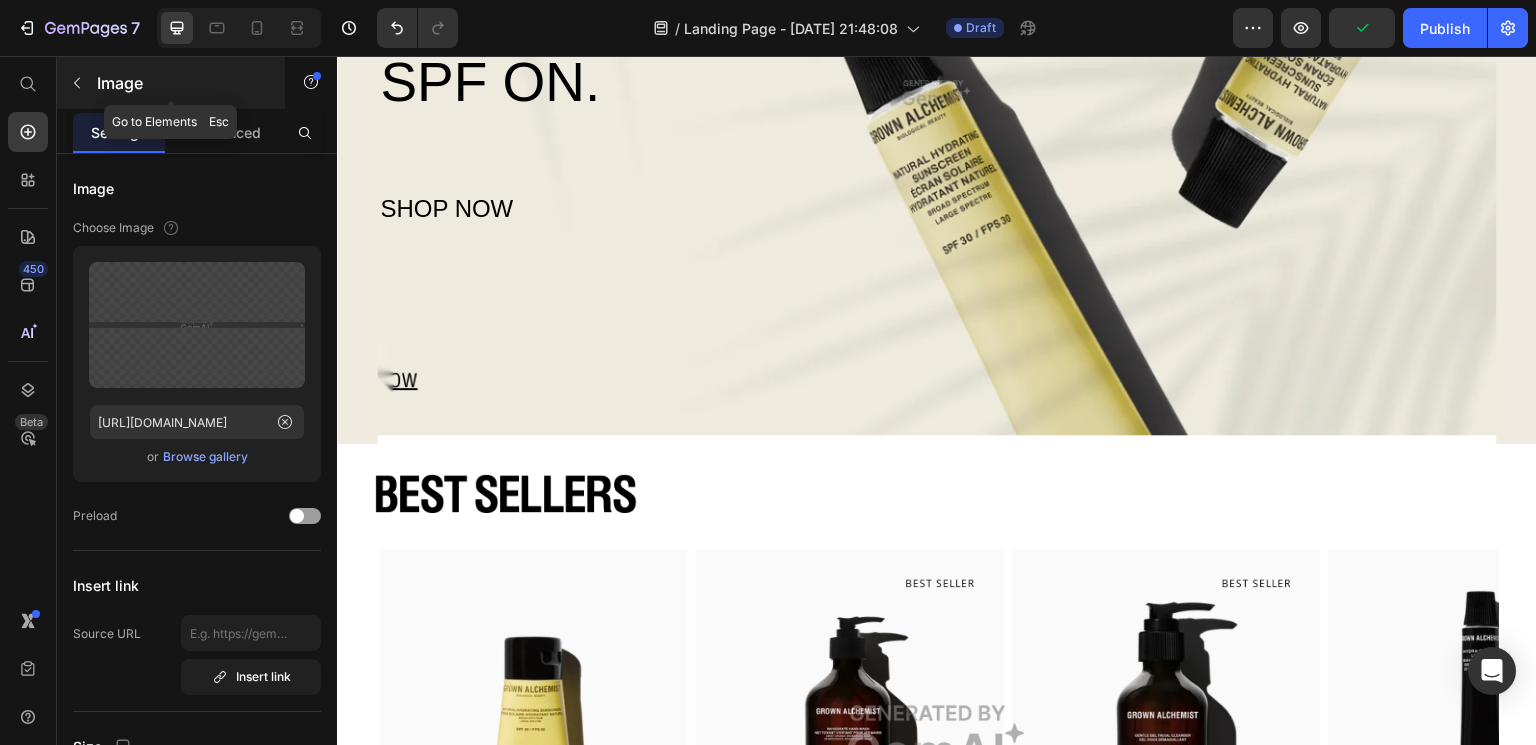 click 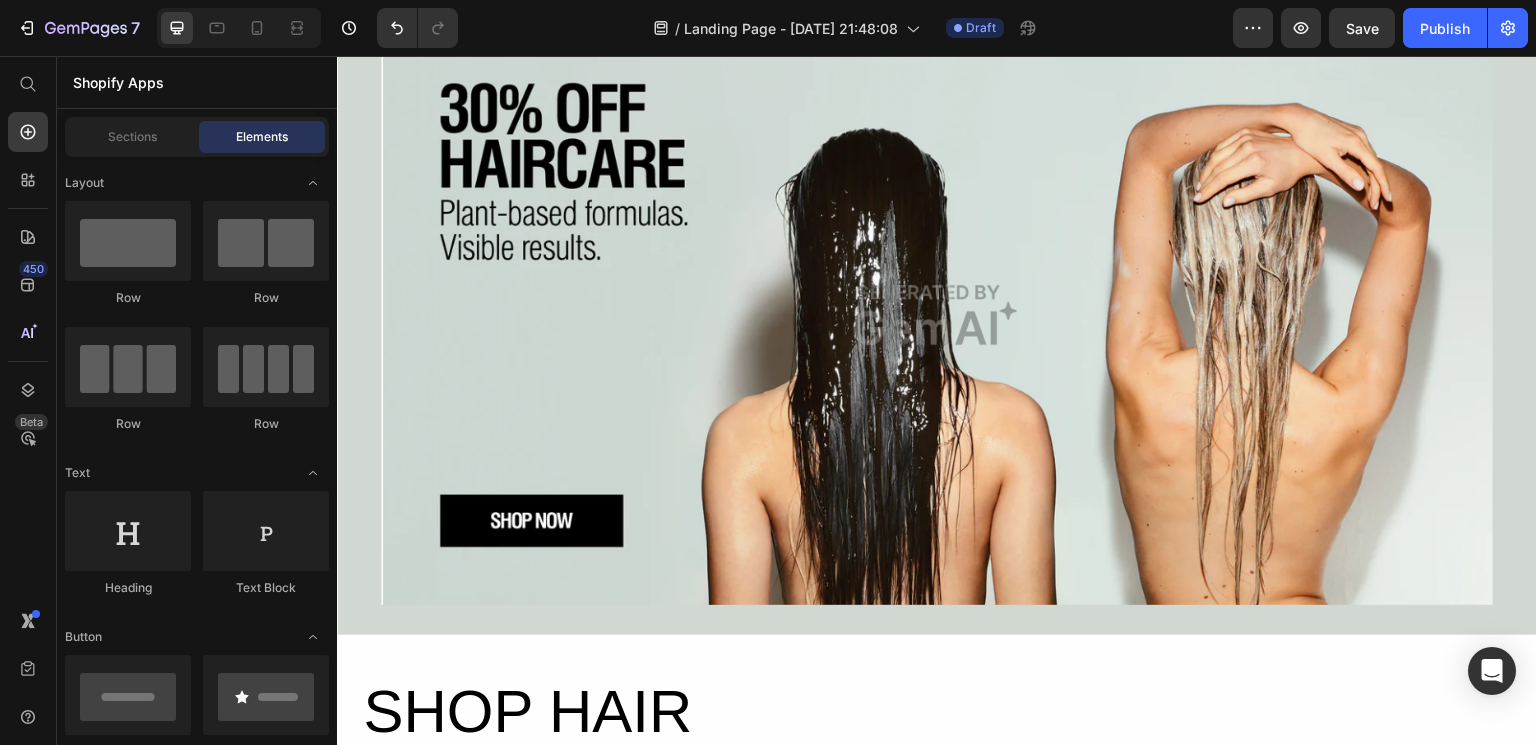 scroll, scrollTop: 0, scrollLeft: 0, axis: both 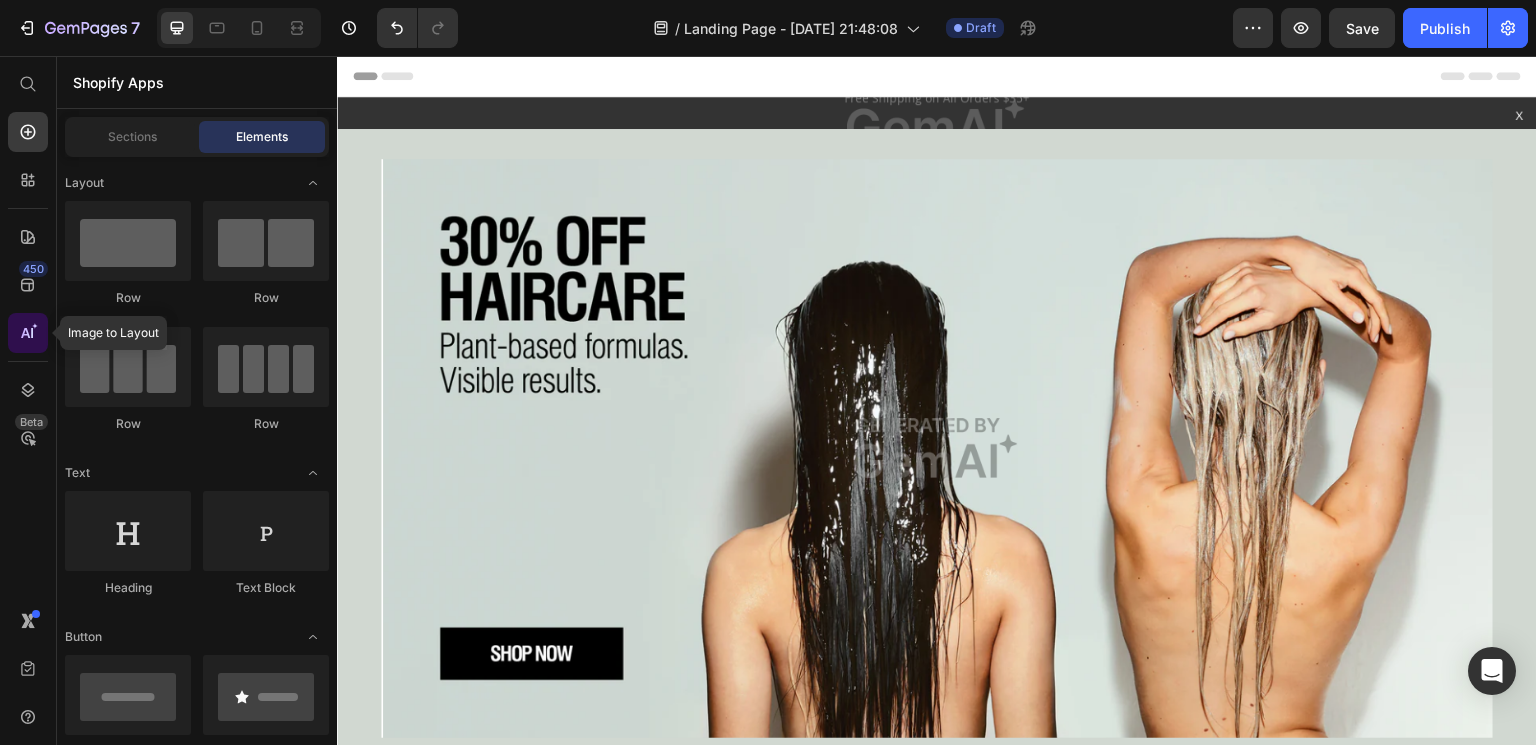 click 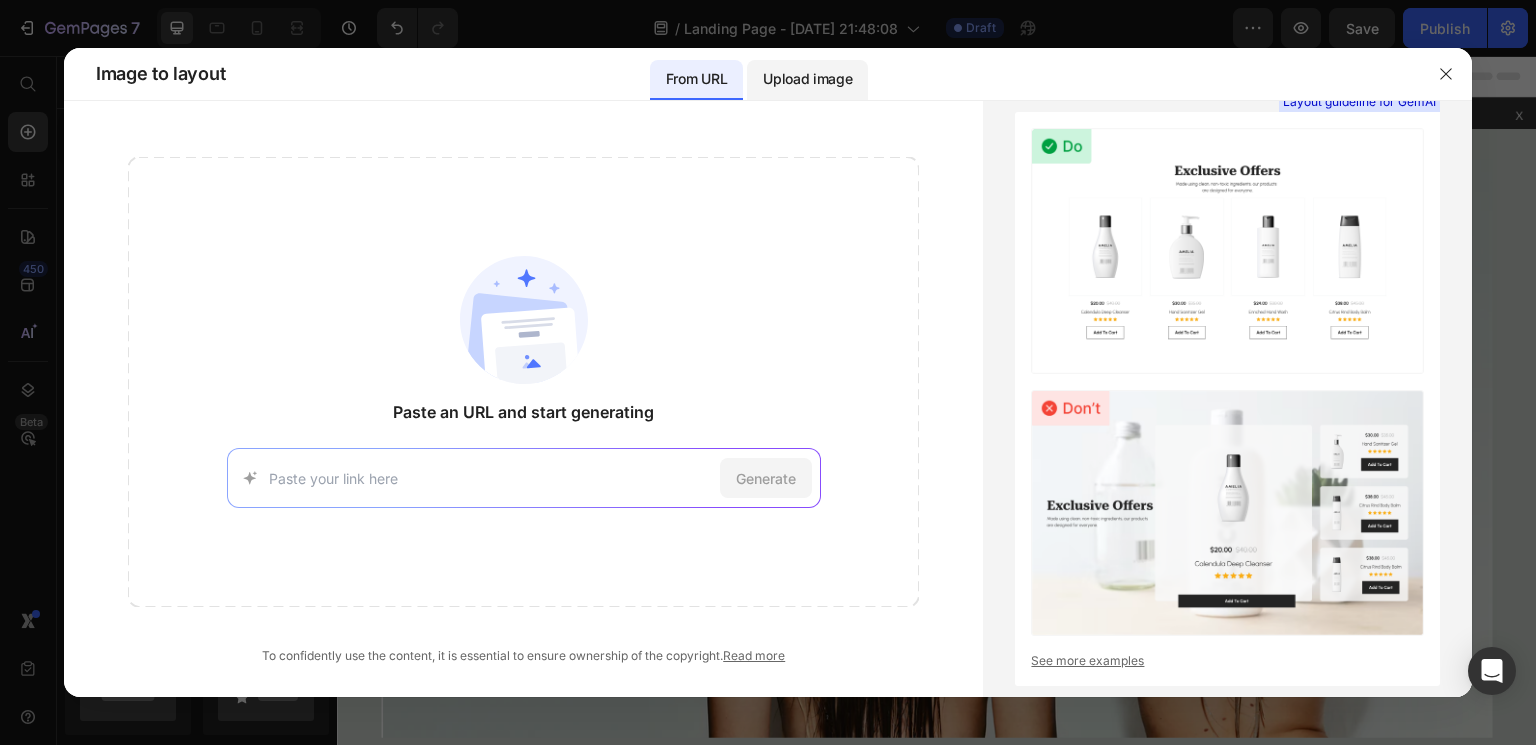 click on "Upload image" at bounding box center [807, 79] 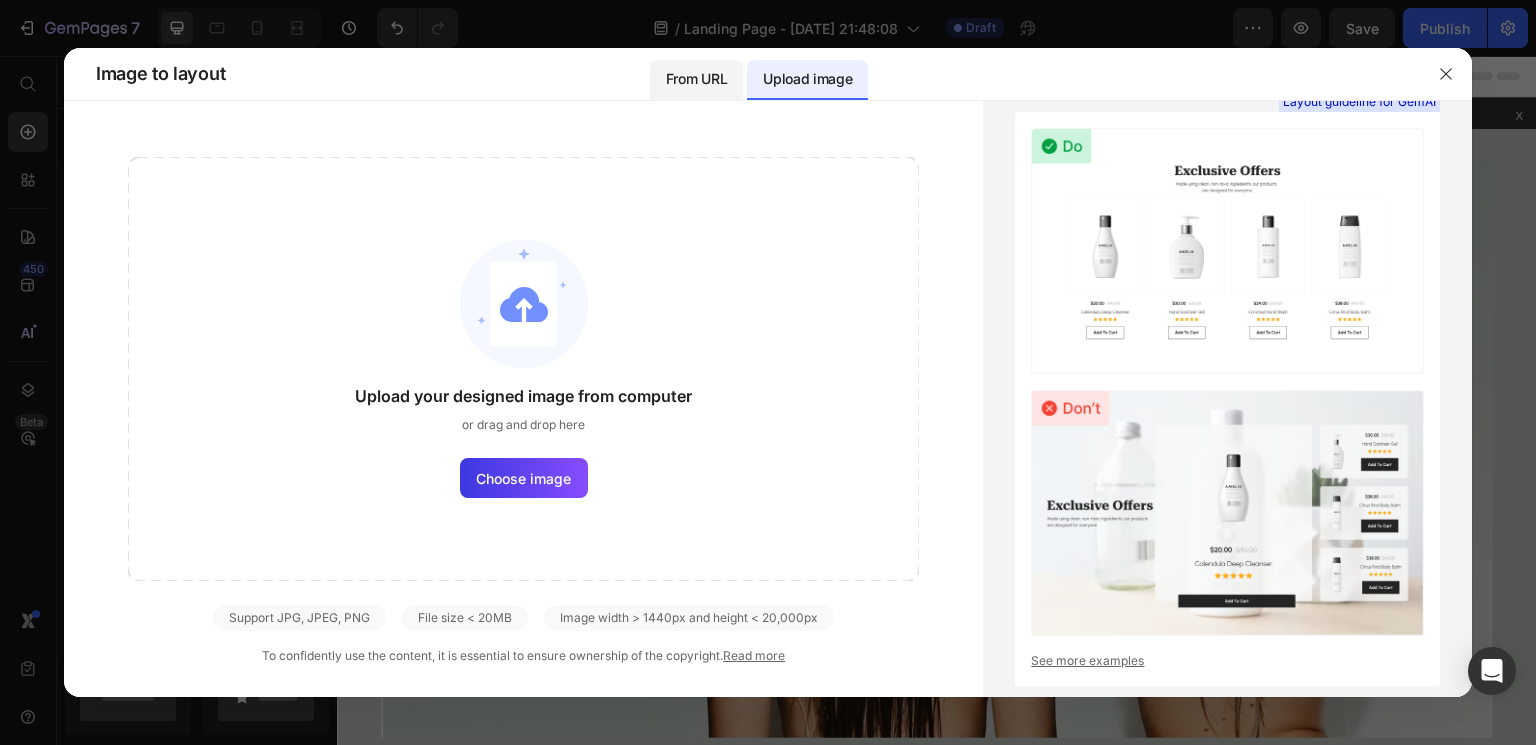 click on "From URL" at bounding box center [696, 79] 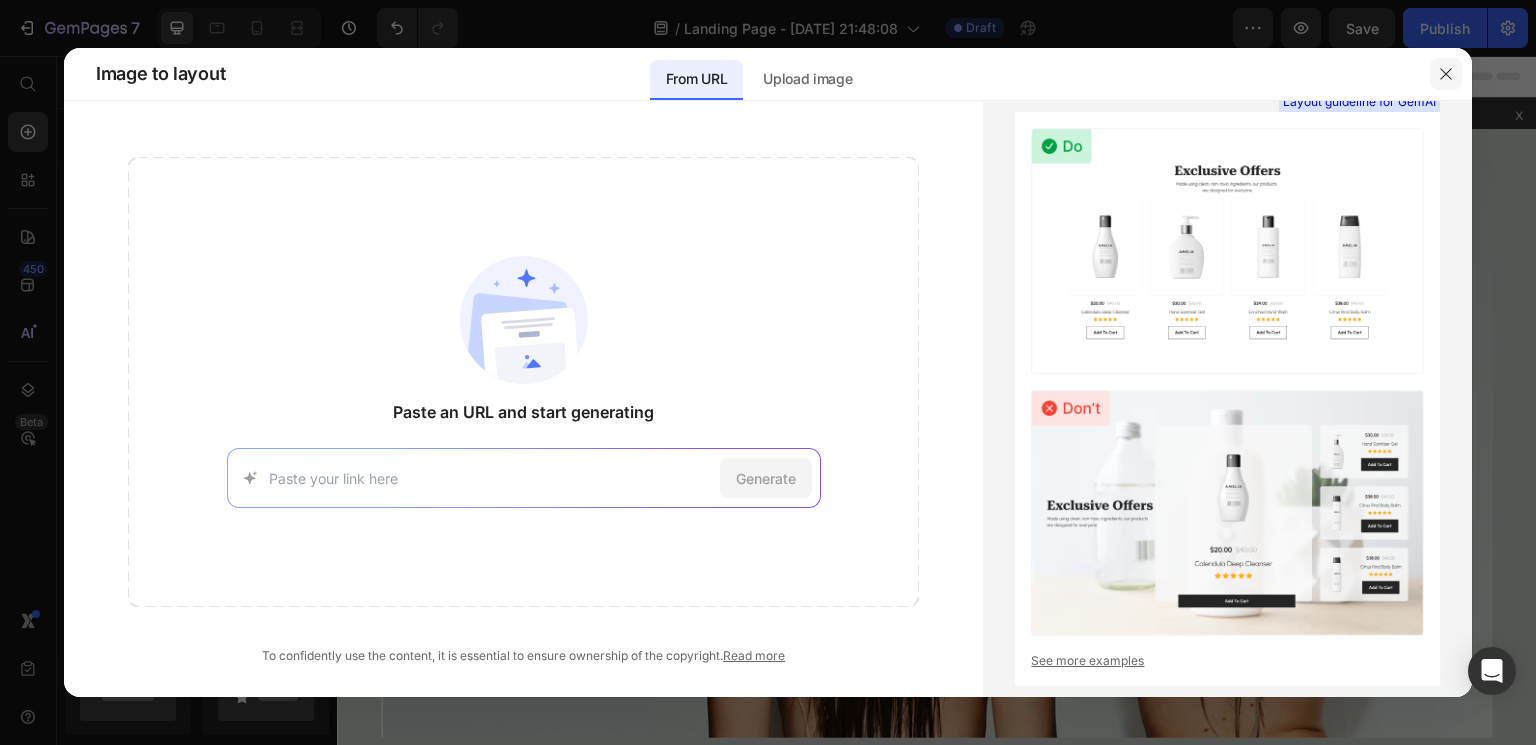 click at bounding box center [1446, 74] 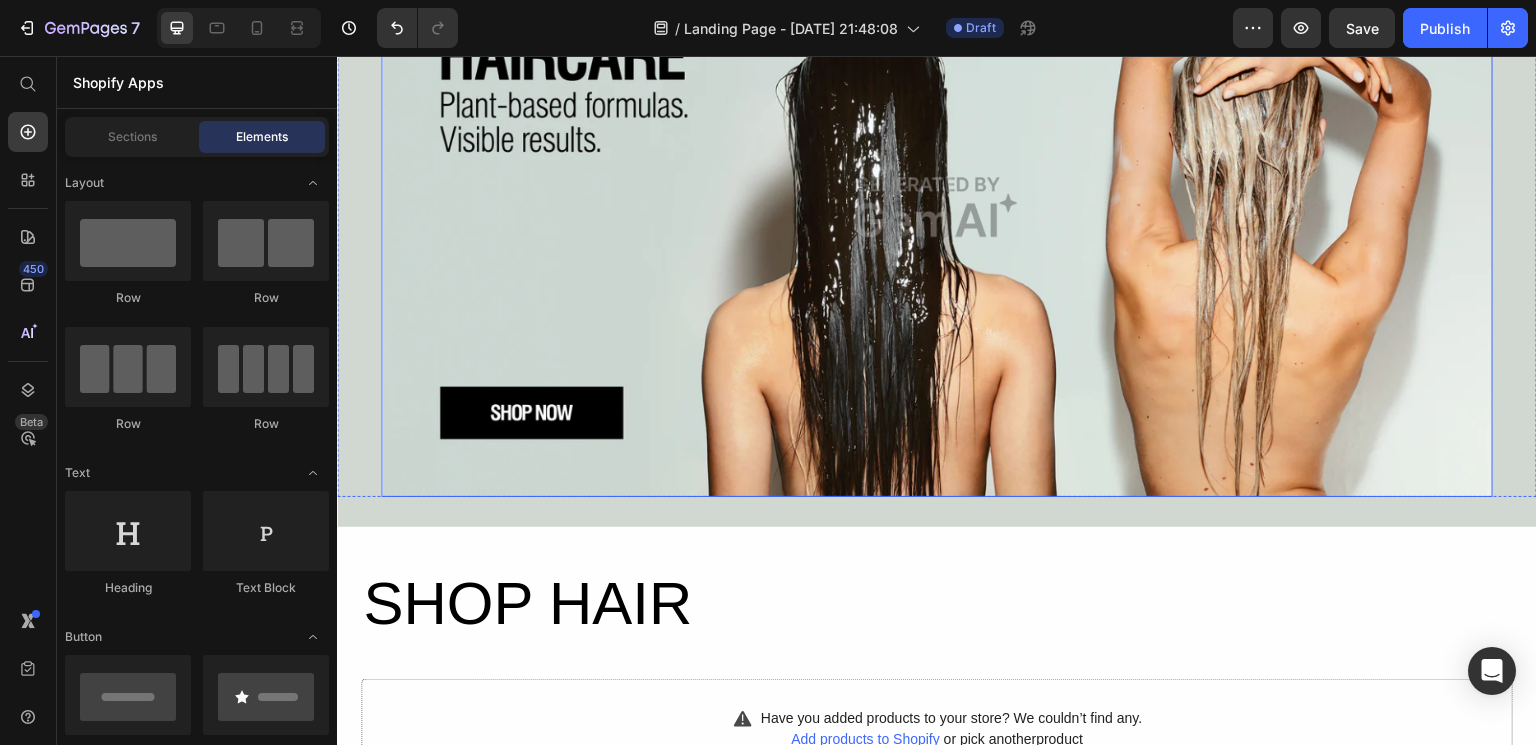 scroll, scrollTop: 243, scrollLeft: 0, axis: vertical 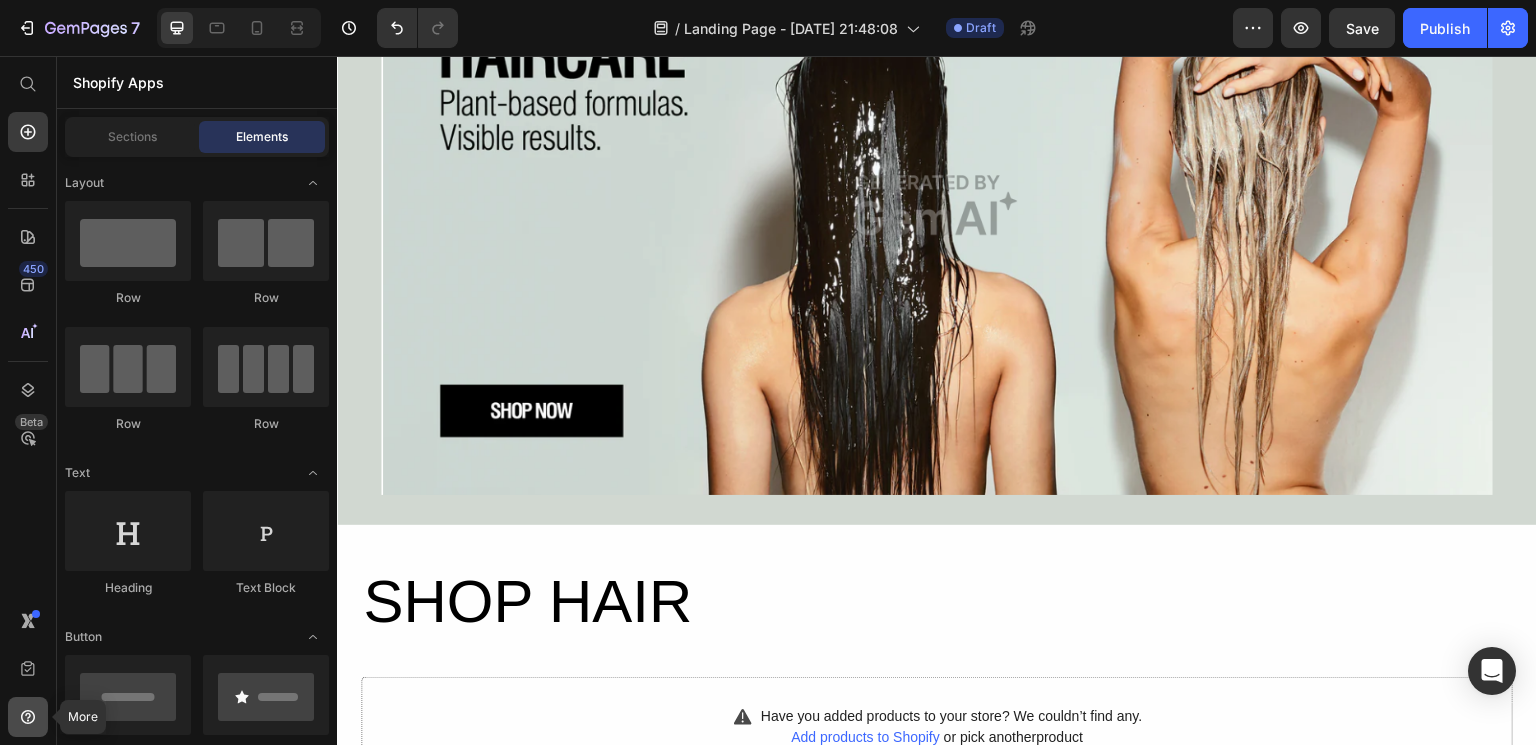 click 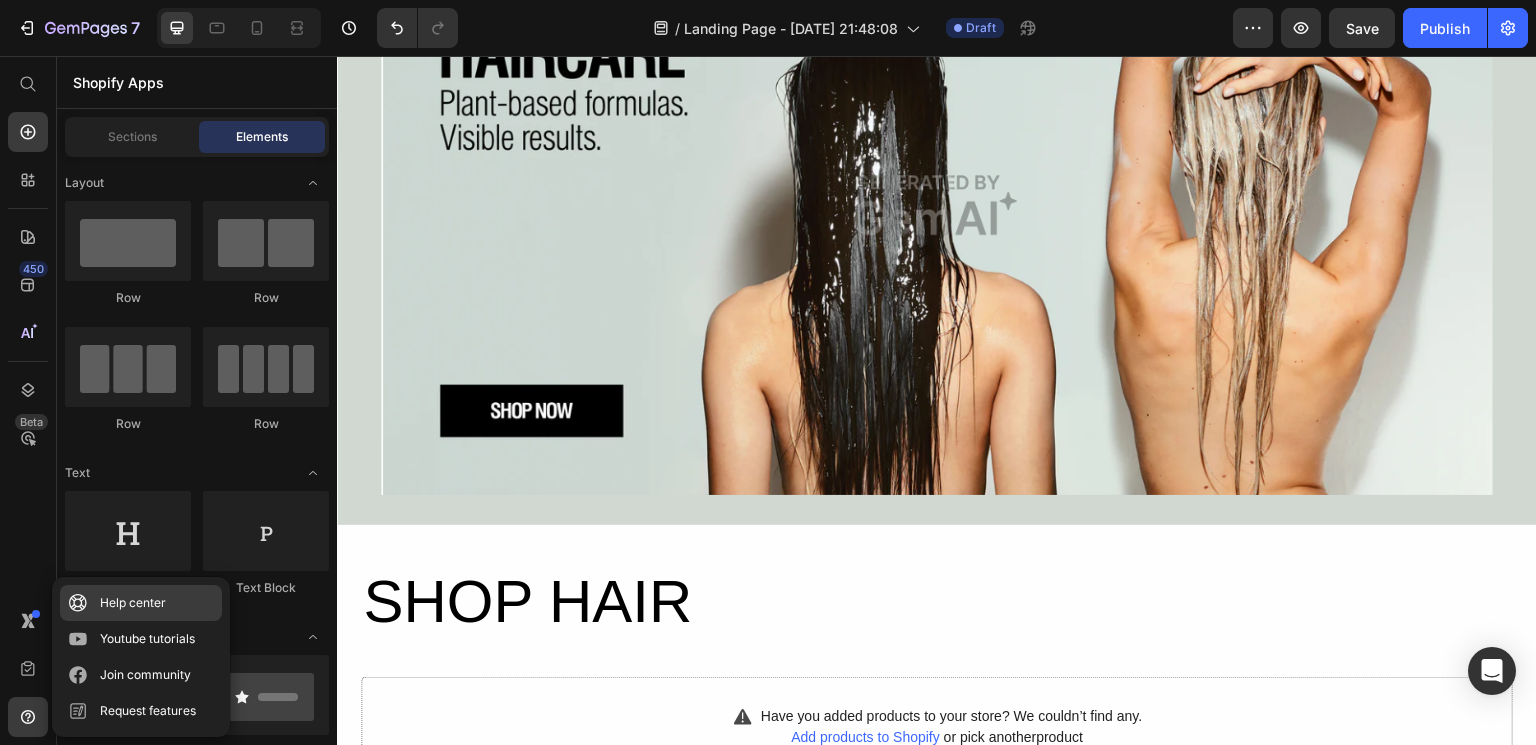 click on "Help center" 